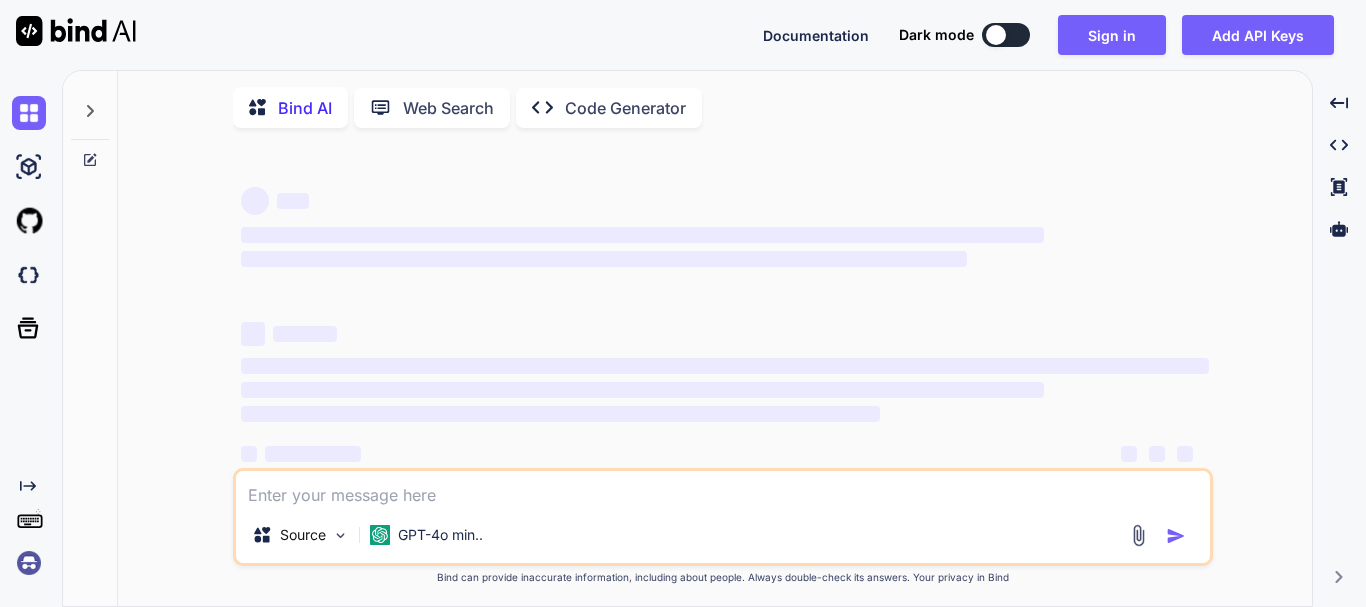 scroll, scrollTop: 0, scrollLeft: 0, axis: both 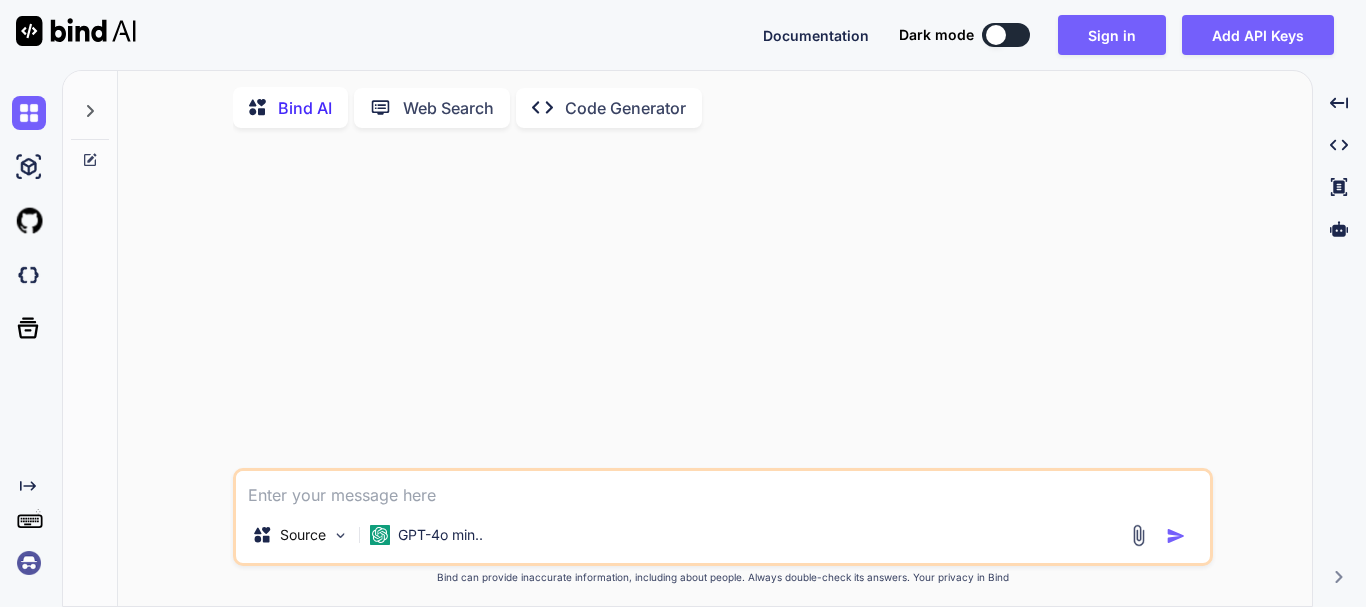 type on "x" 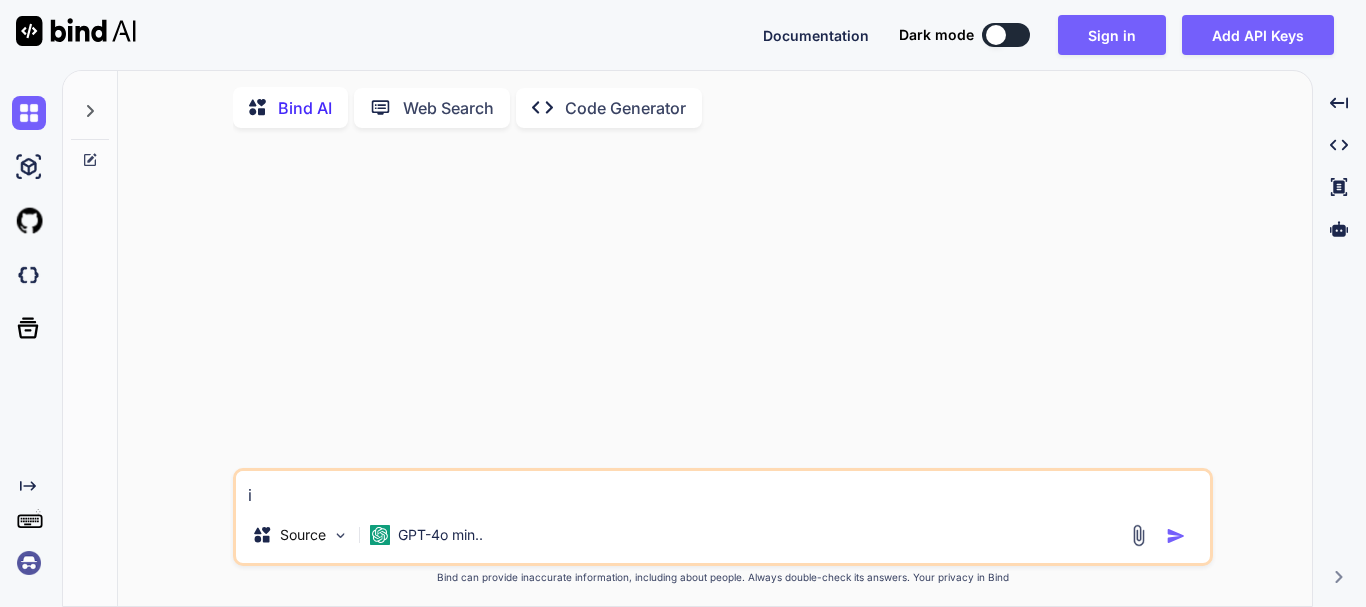 type on "in" 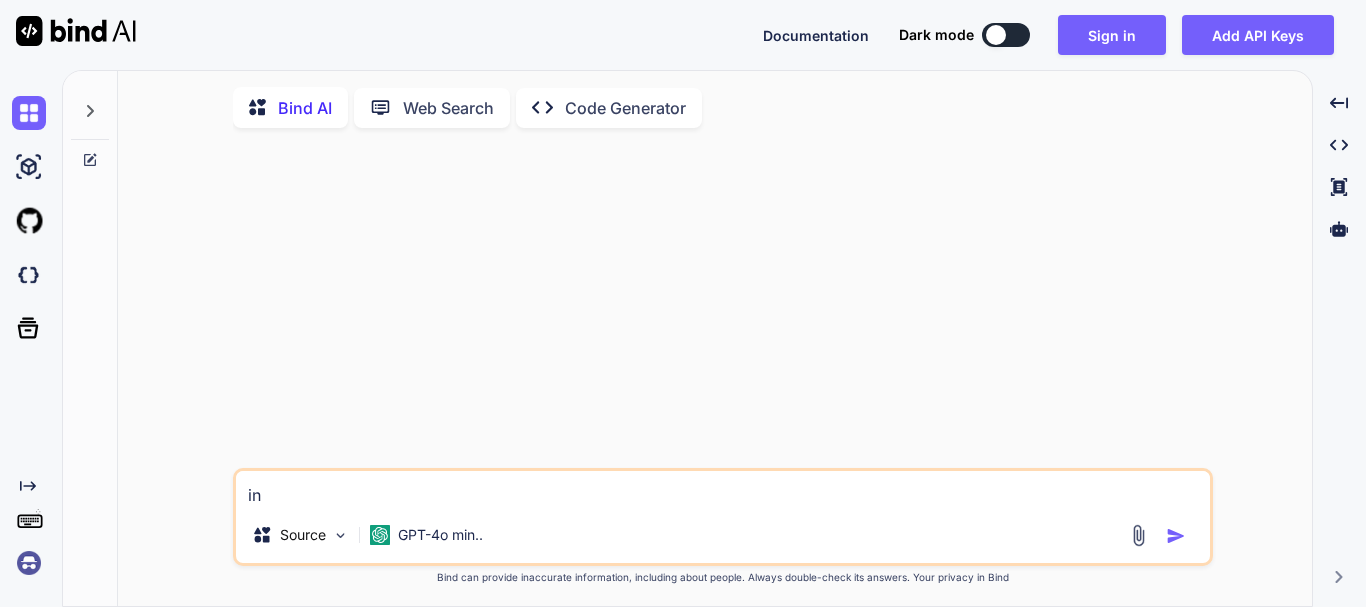 type on "in" 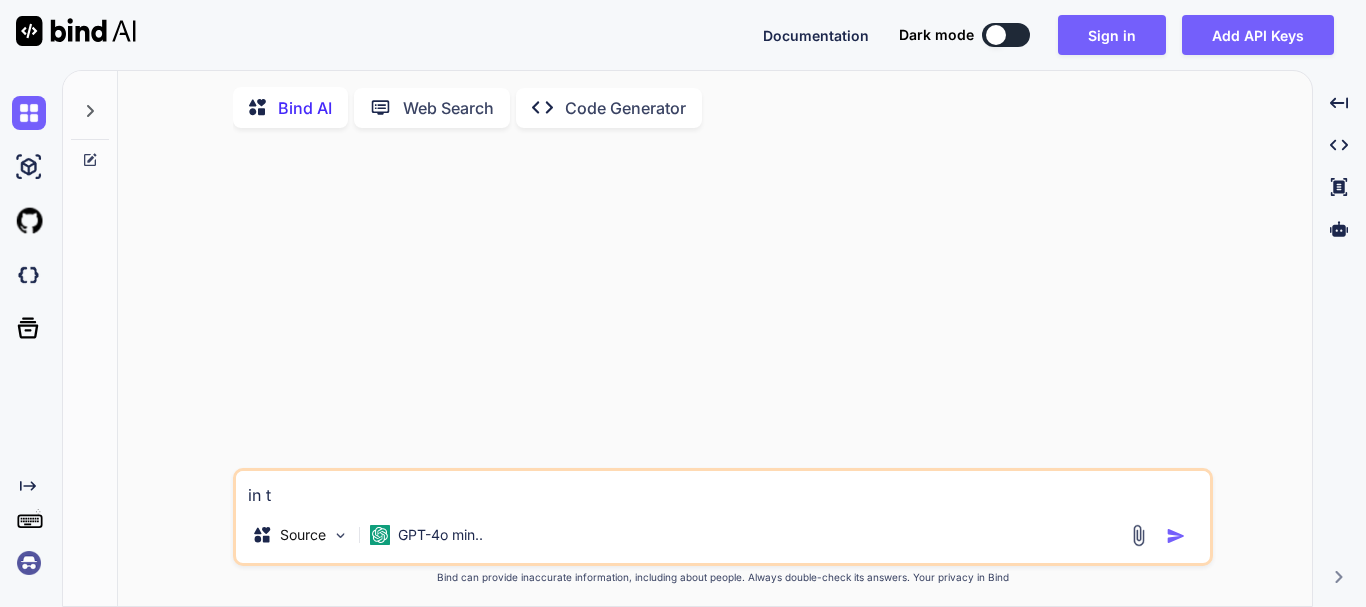 type on "in th" 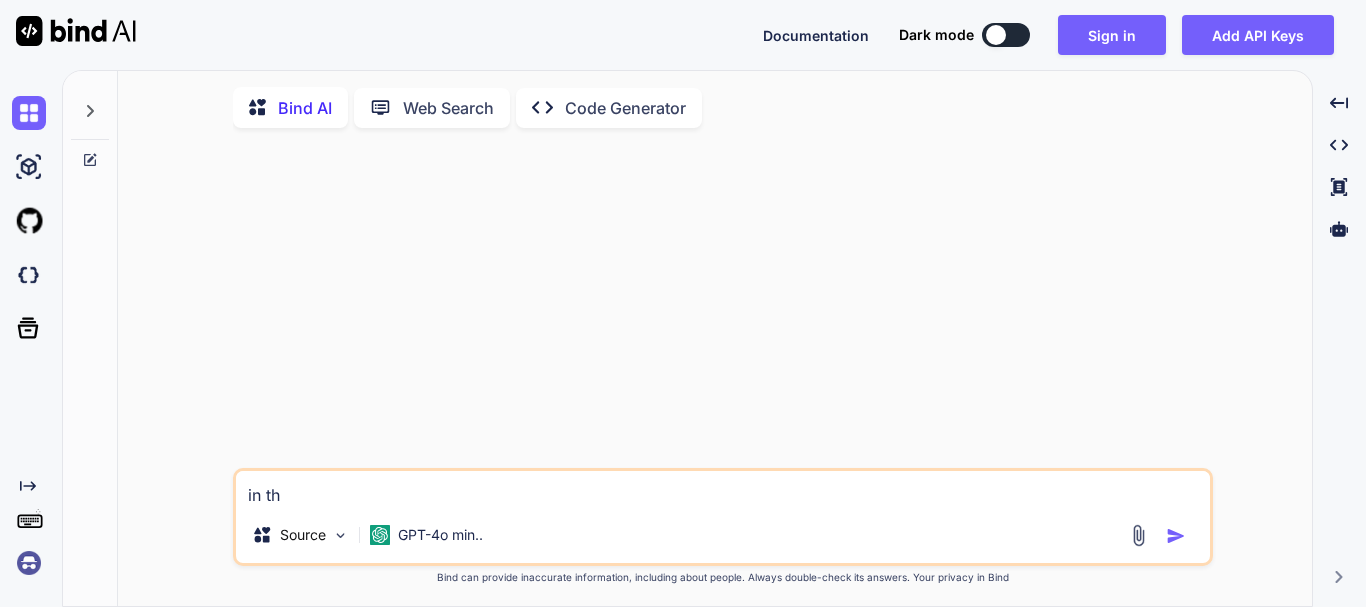 type on "in the" 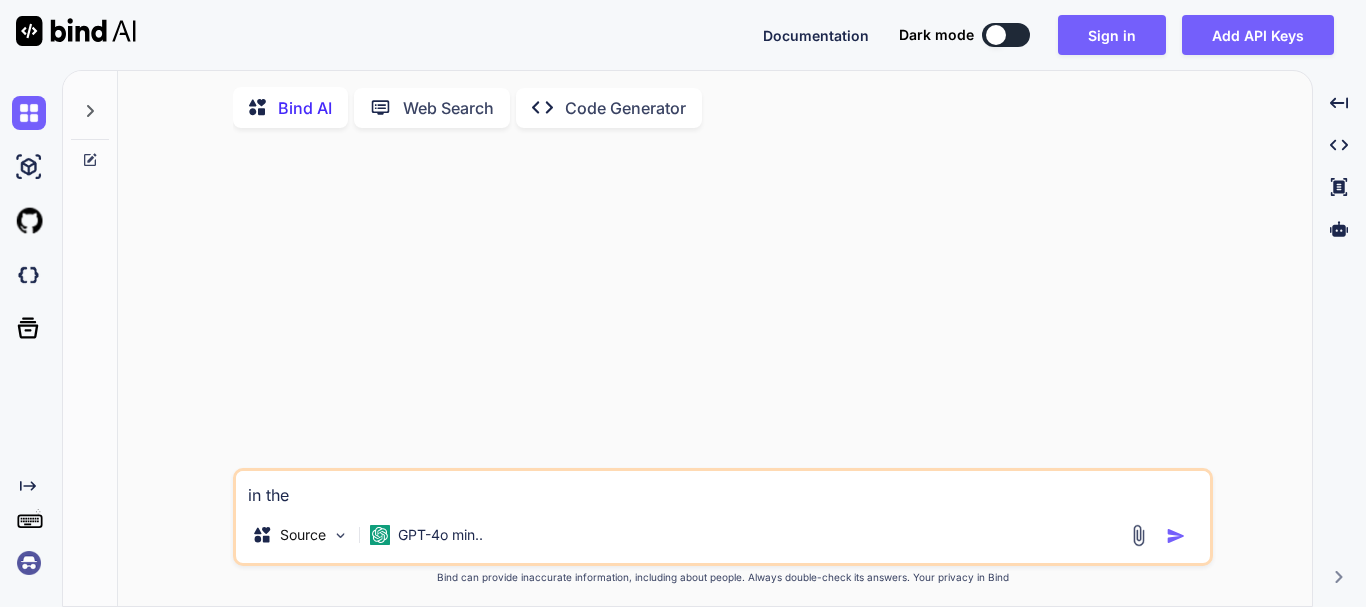 type on "in the" 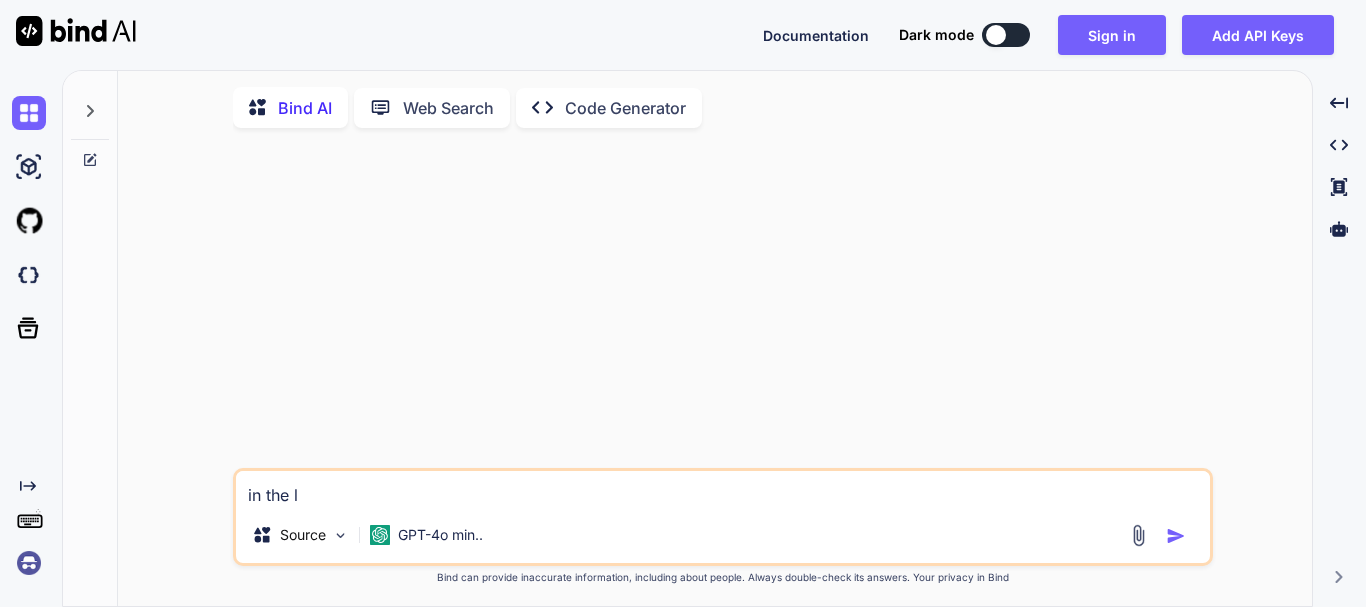 type on "in the la" 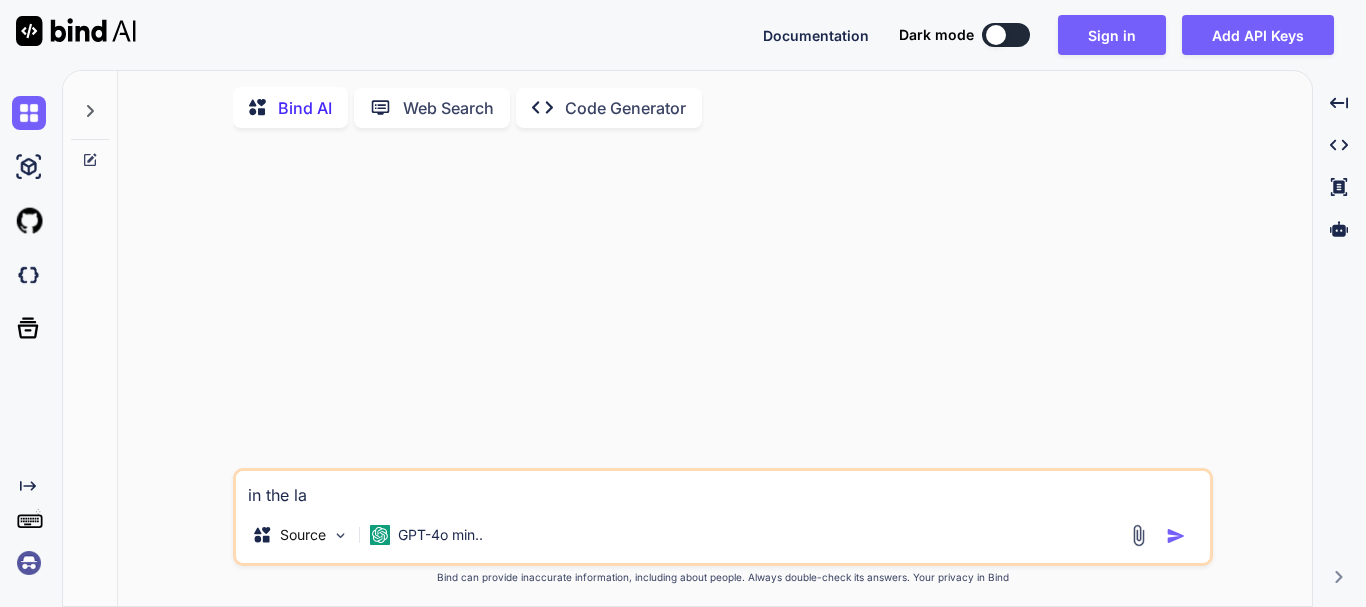 type on "in the lar" 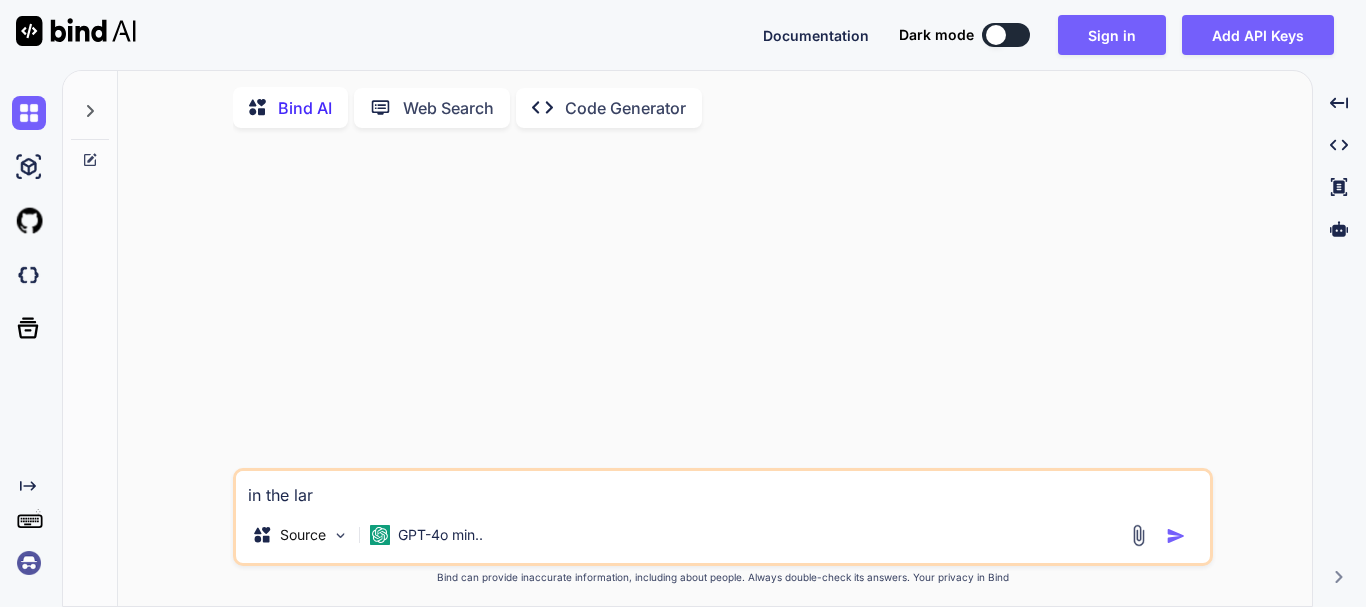 type on "in the lara" 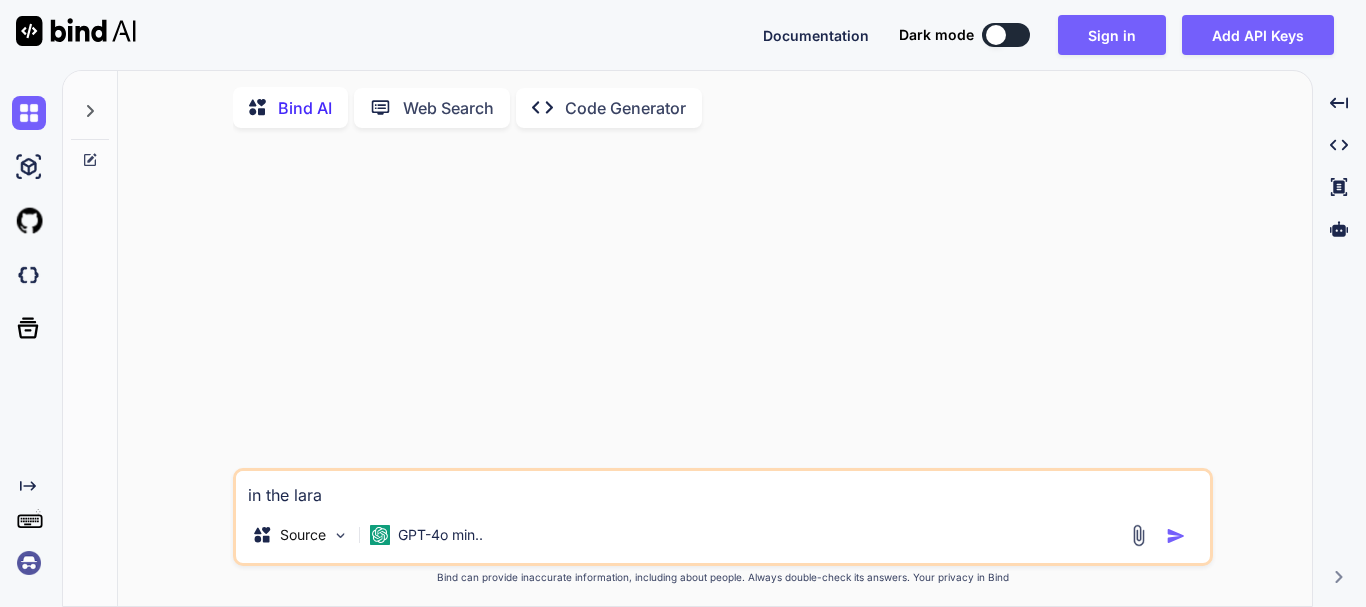 type on "in the larav" 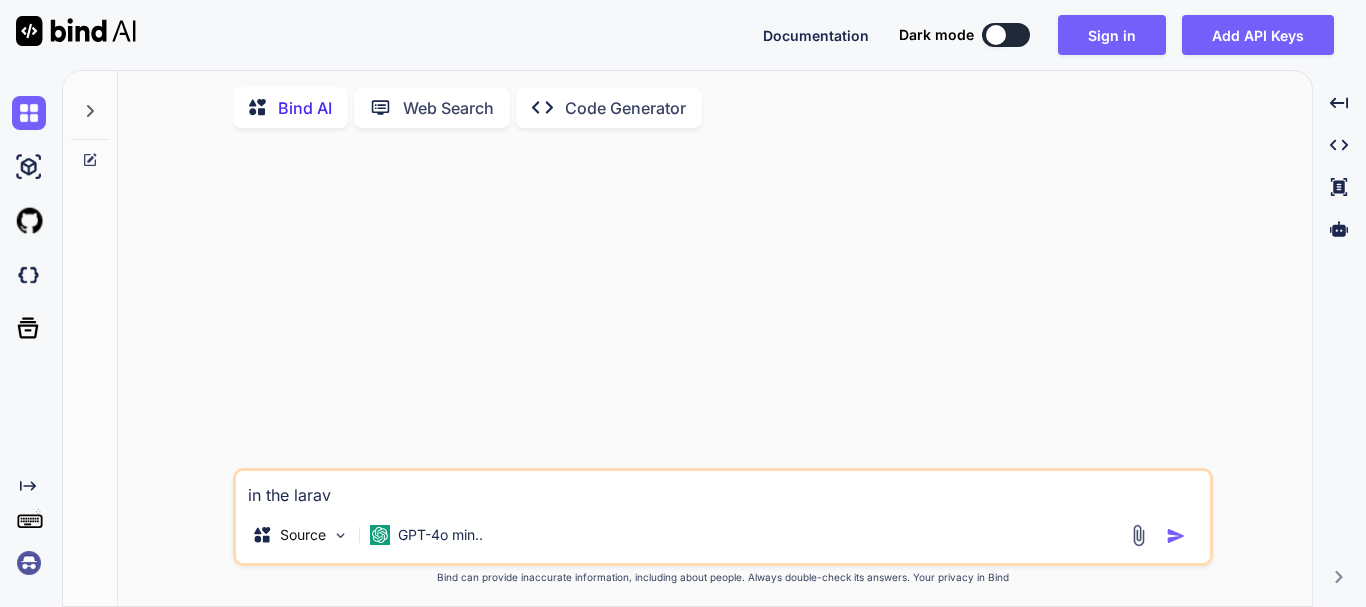 type on "in the larave" 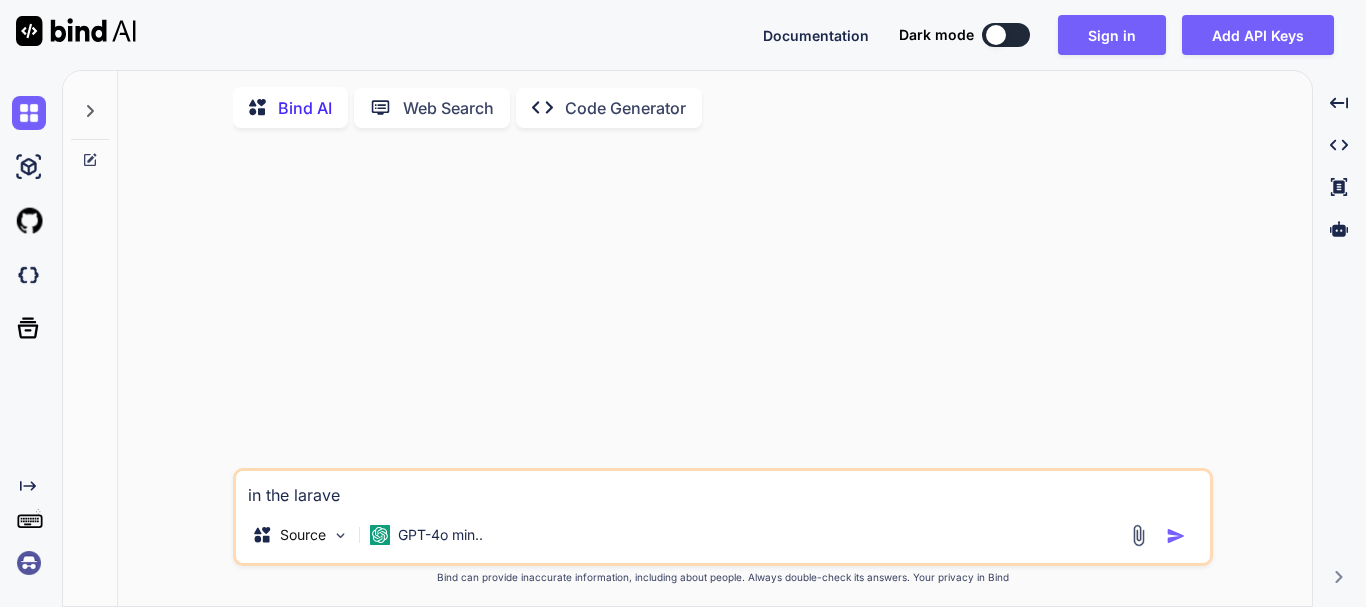 type on "in the laravel" 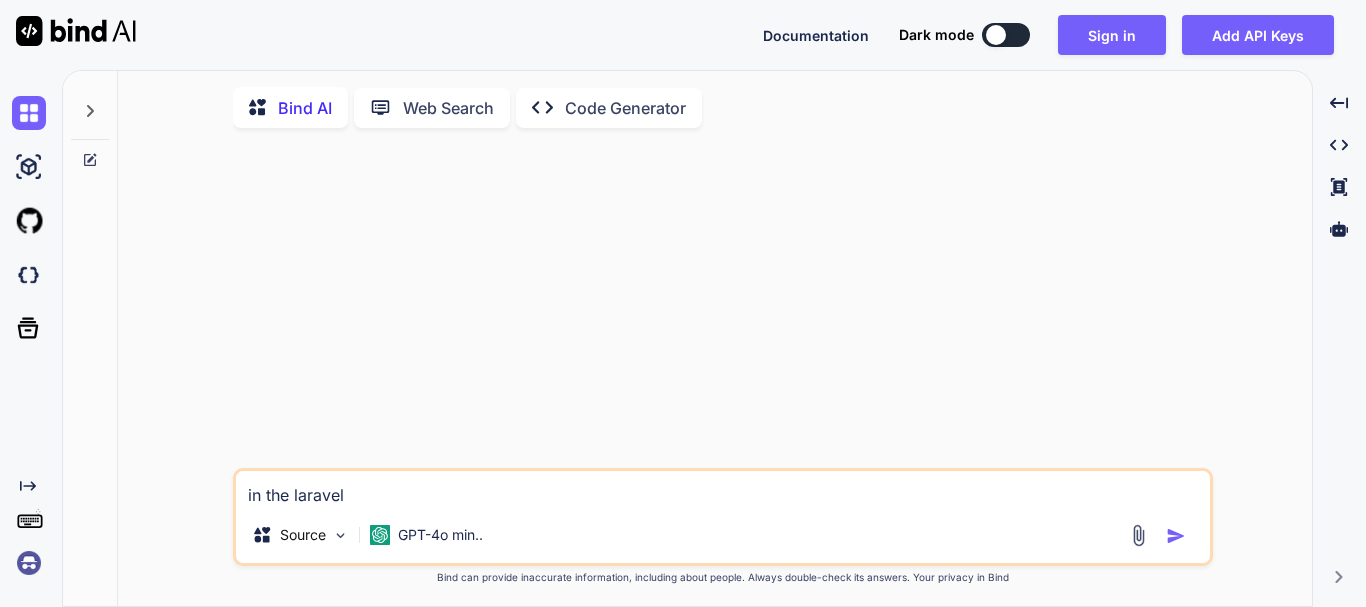 type on "in the laravel1" 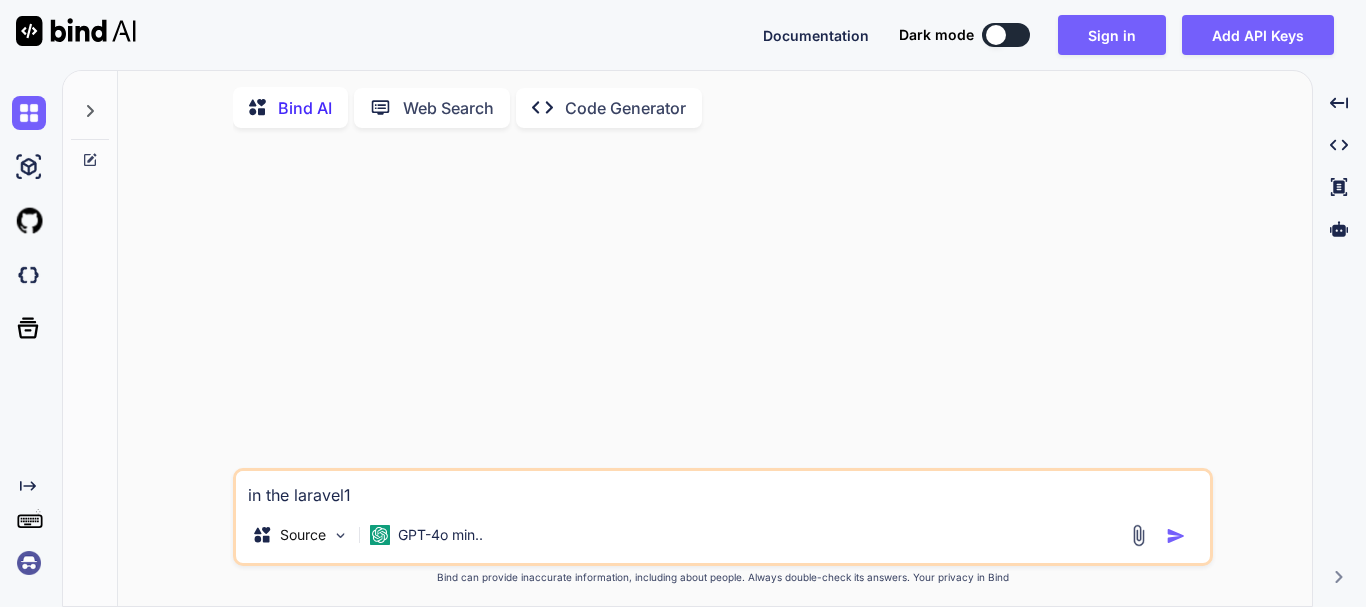 type on "in the laravel11" 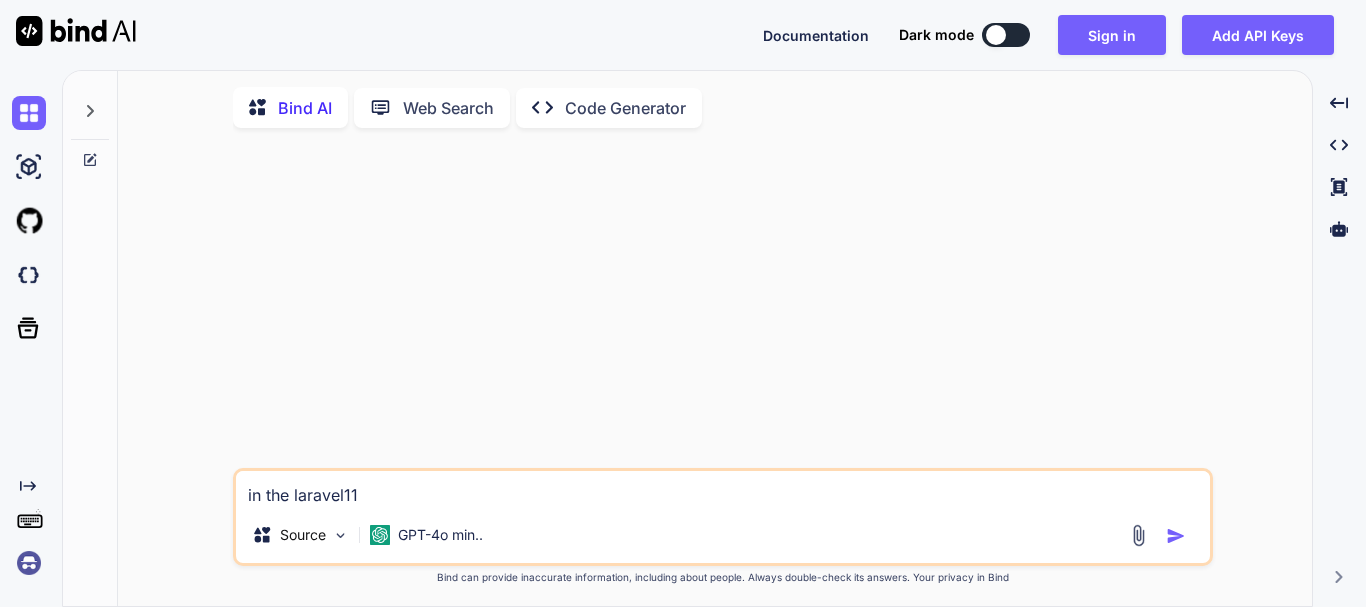 type on "in the laravel11" 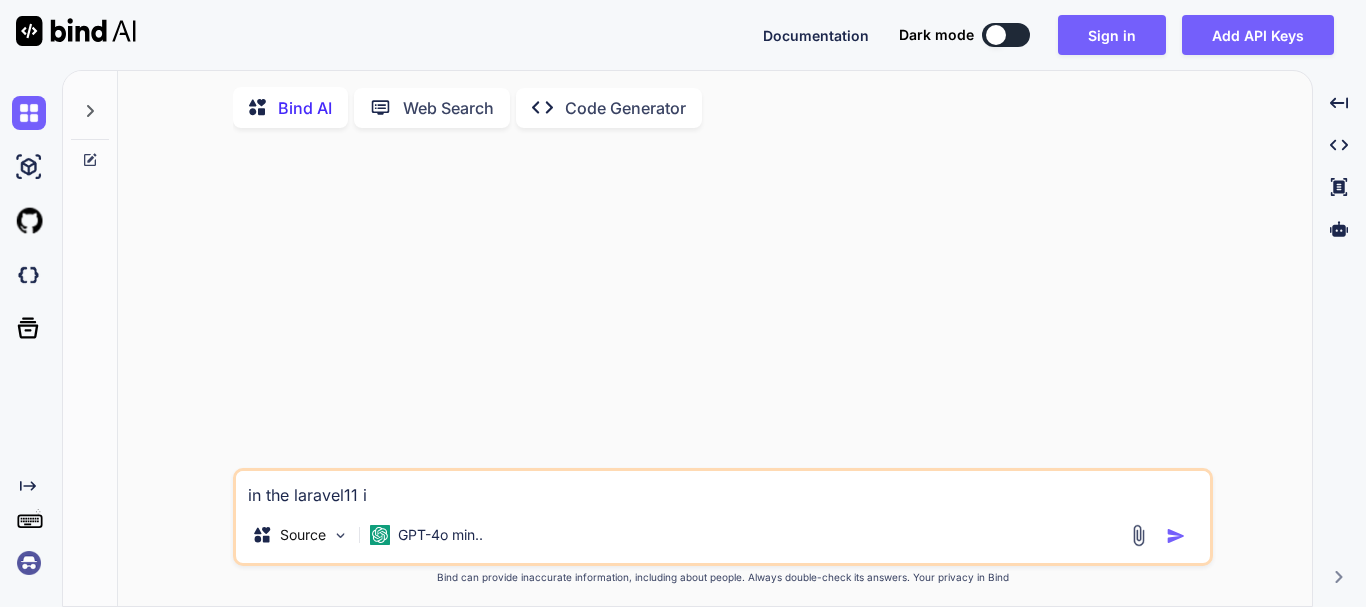 type on "in the laravel11 i" 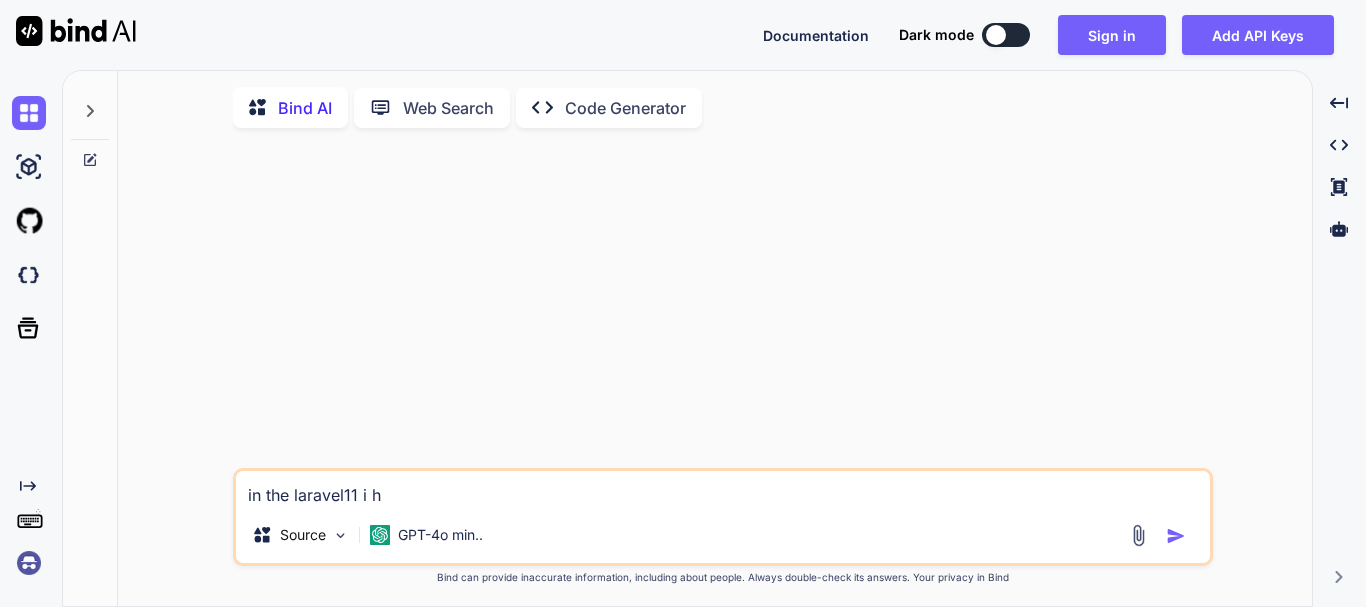 type on "in the laravel11 i ha" 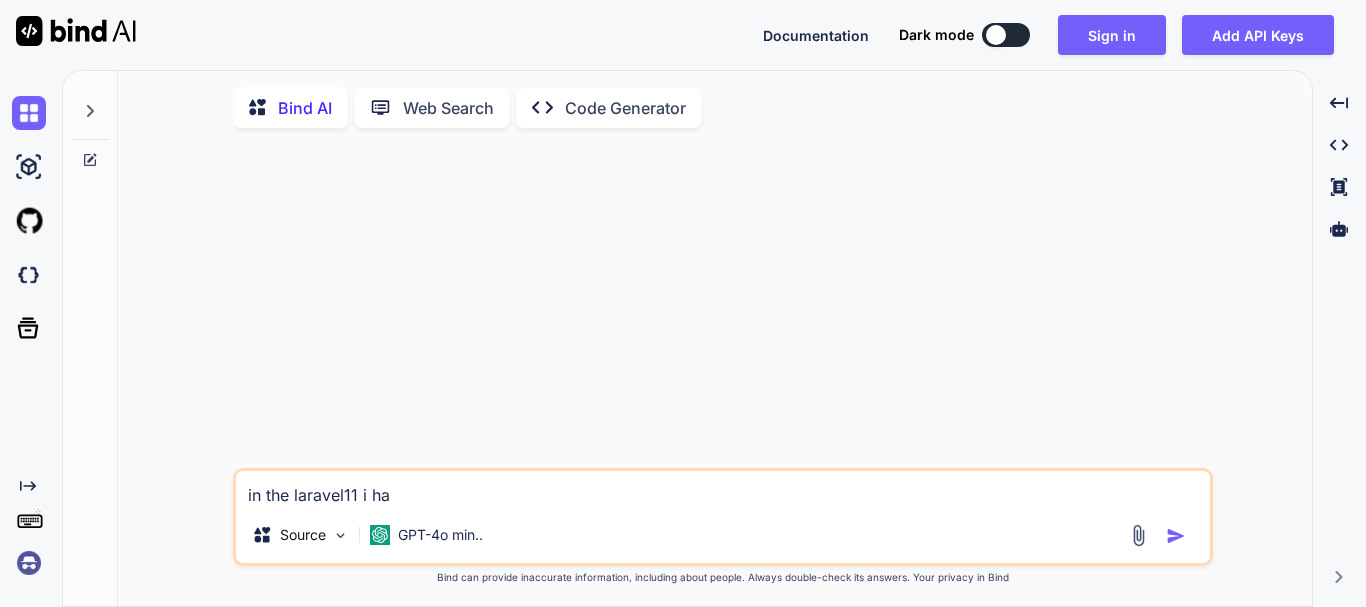 type on "in the laravel11 i hav" 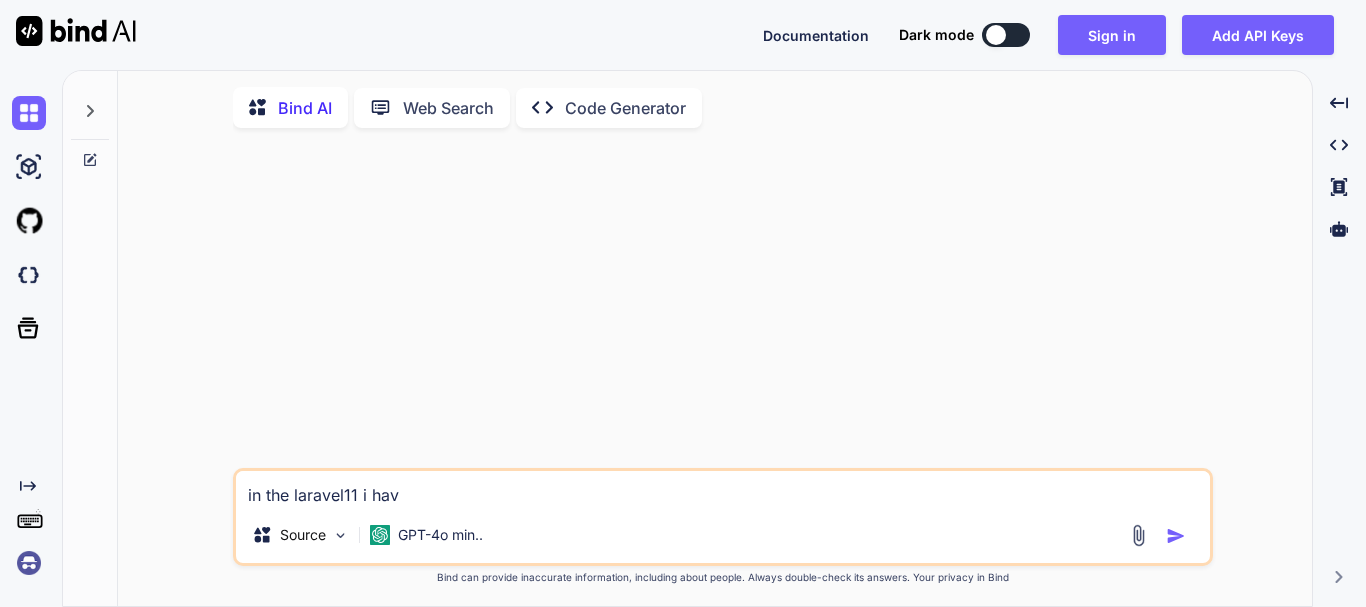 type on "in the laravel11 i have" 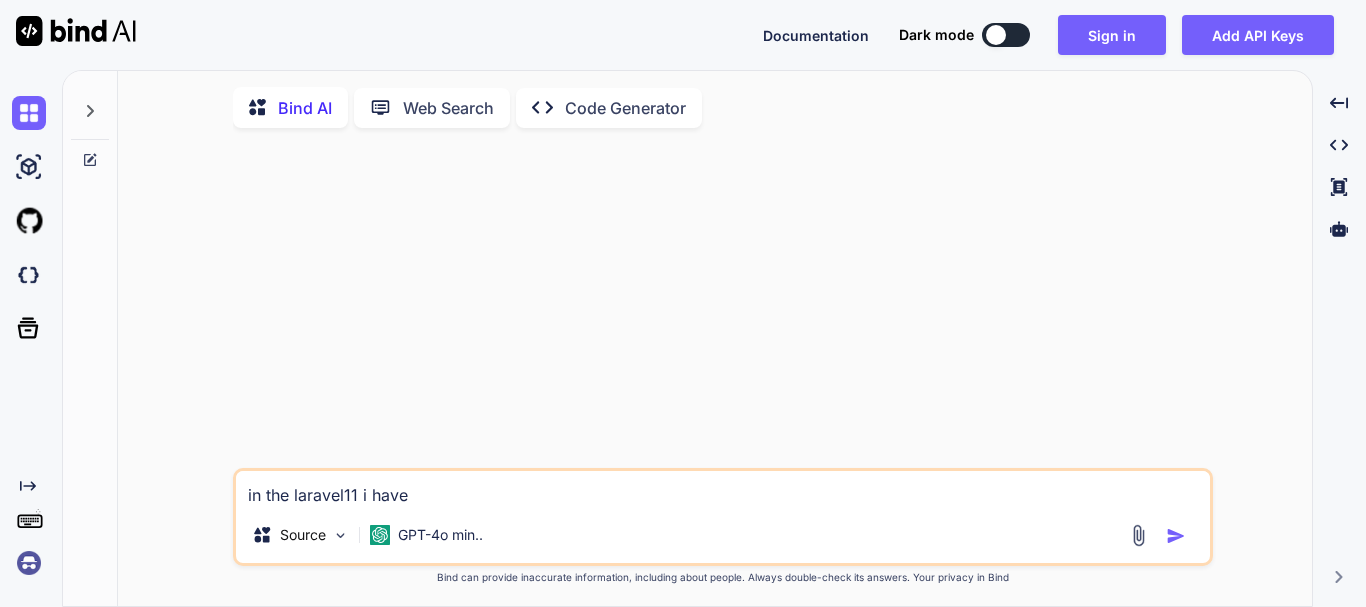 type on "in the laravel11 i have" 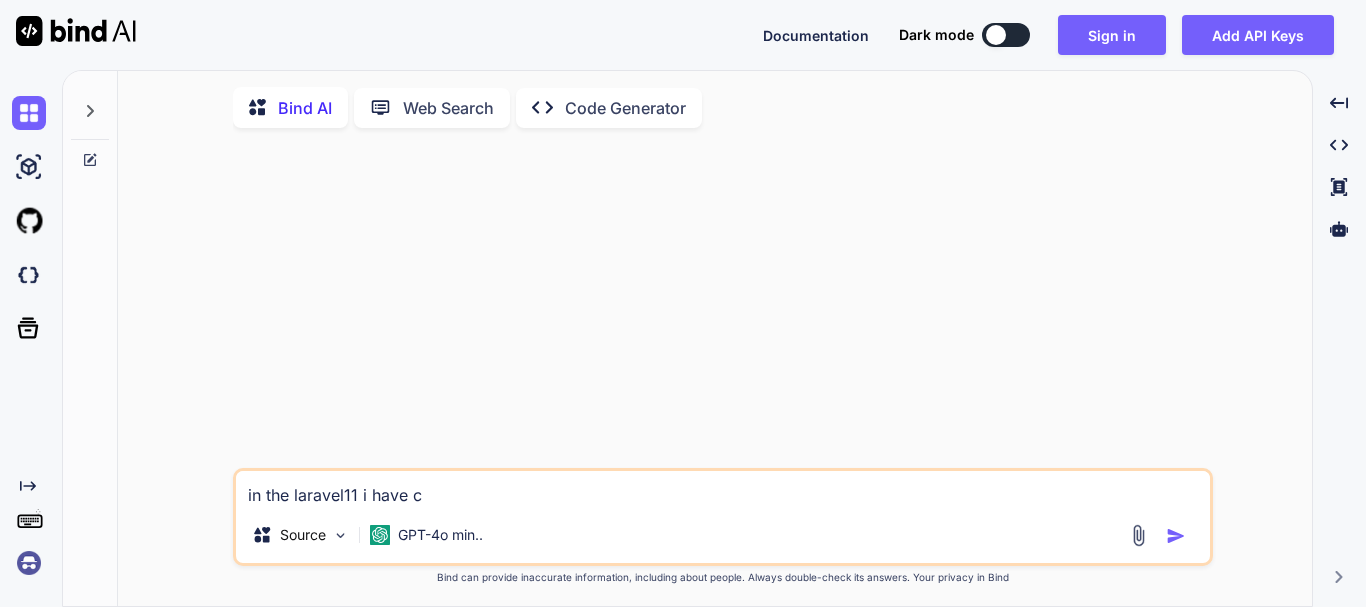 type on "in the laravel11 i have cr" 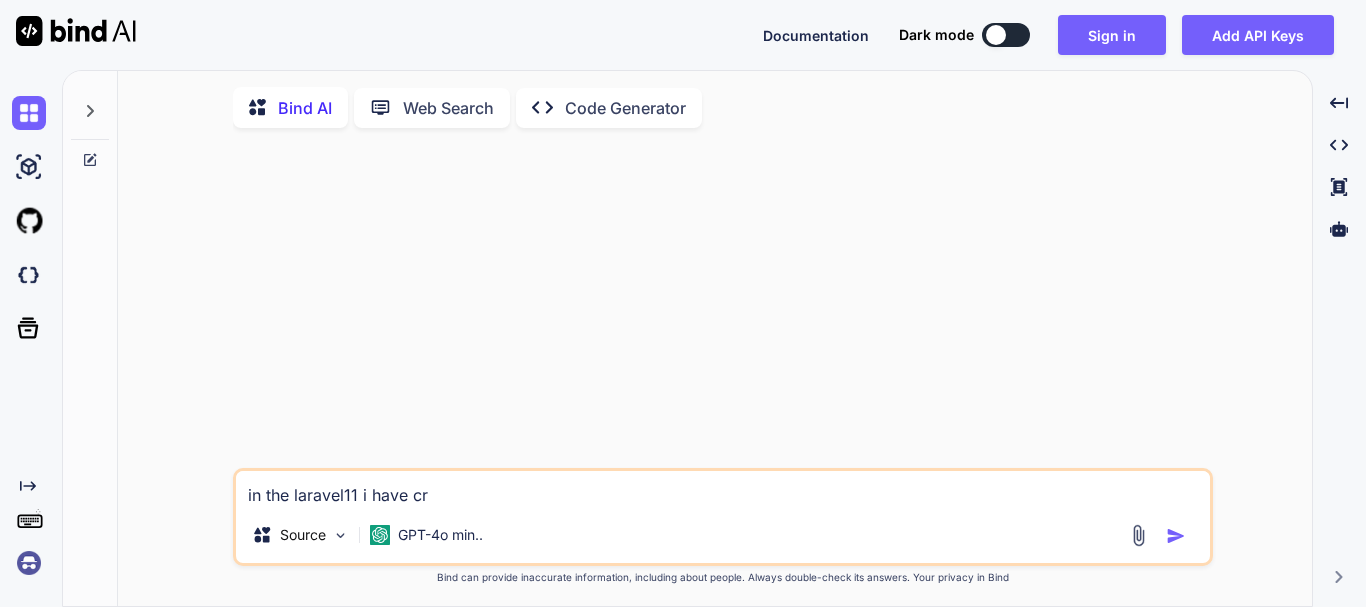 type on "in the laravel11 i have cre" 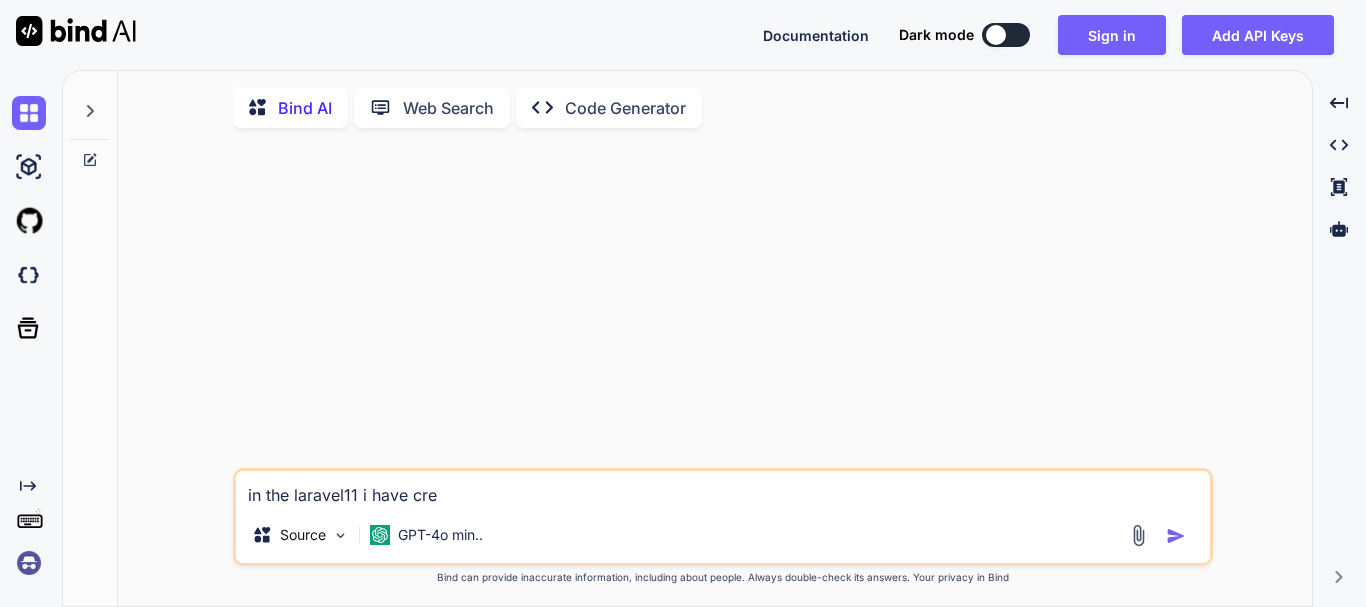 type on "in the laravel11 i have crea" 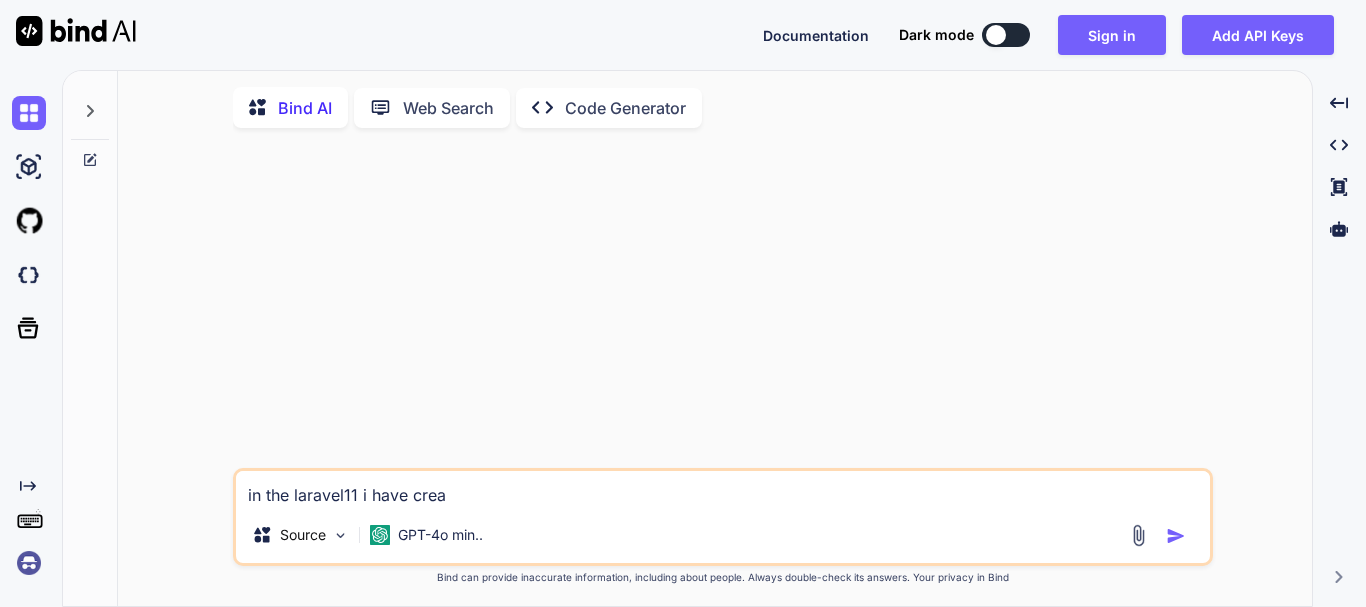 type on "in the laravel11 i have creat" 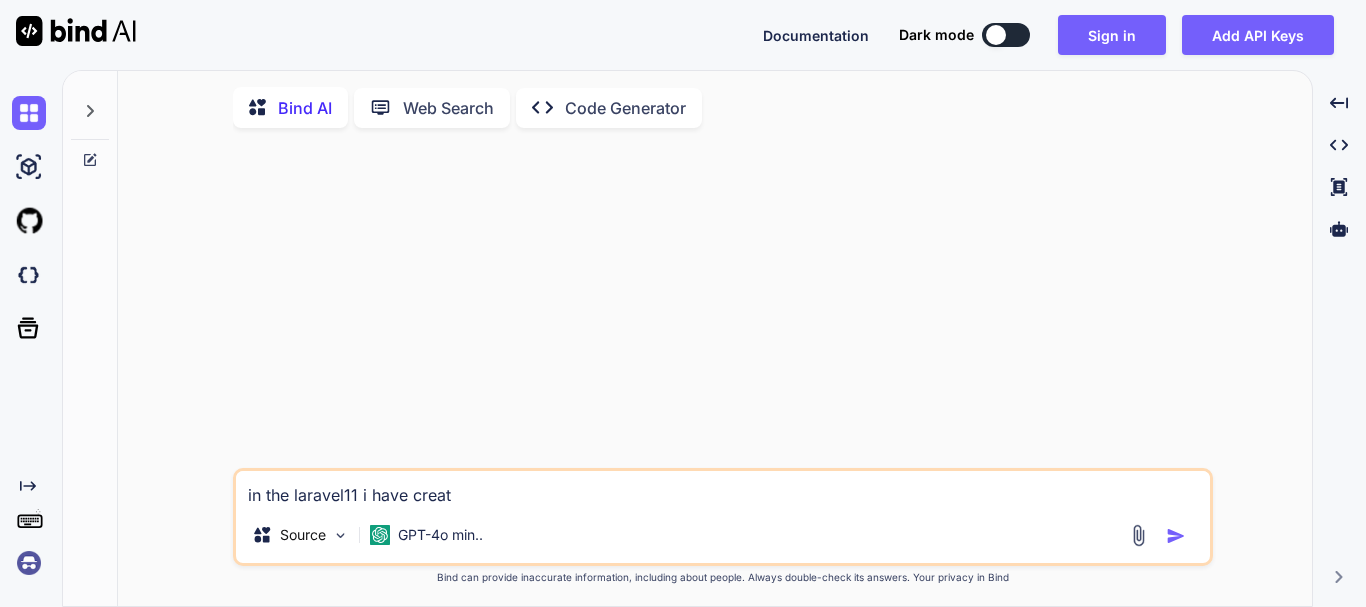 type on "in the laravel11 i have create" 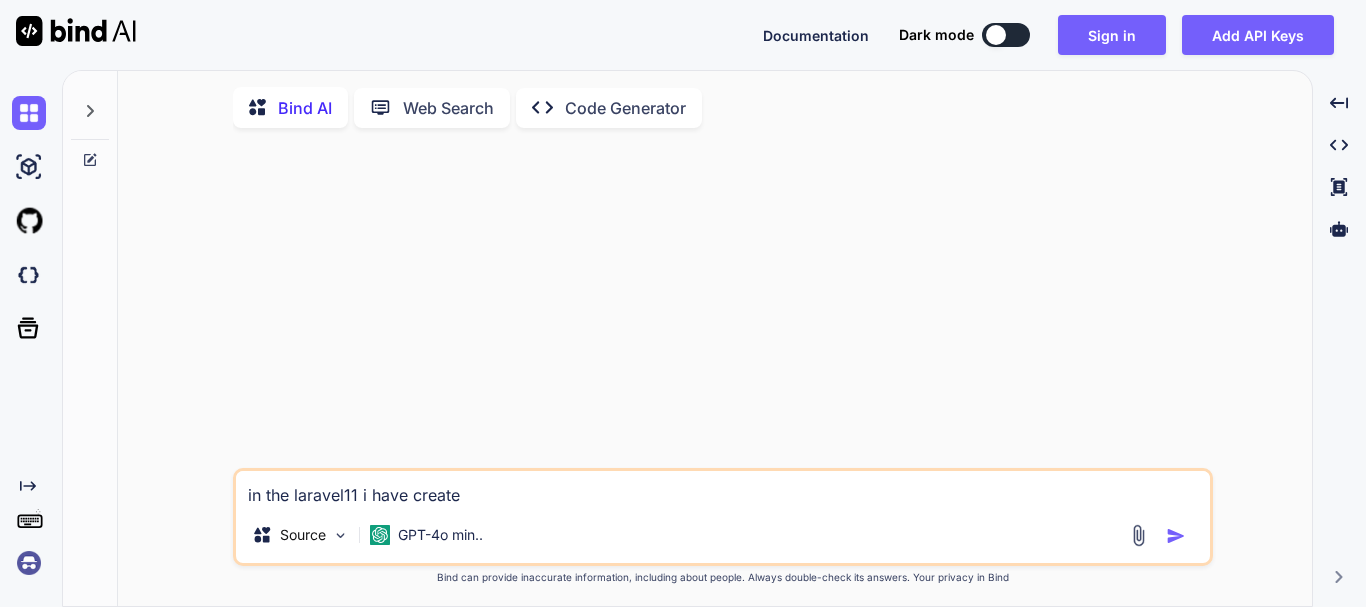 type on "in the laravel11 i have created" 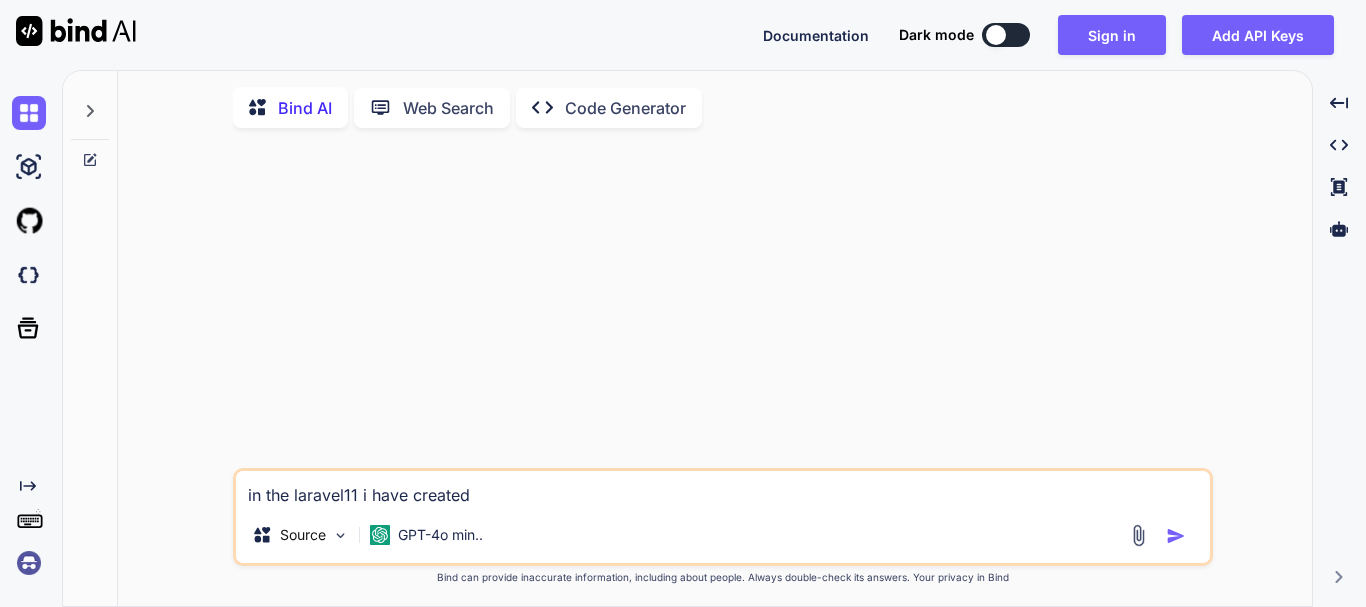 type on "in the laravel11 i have created" 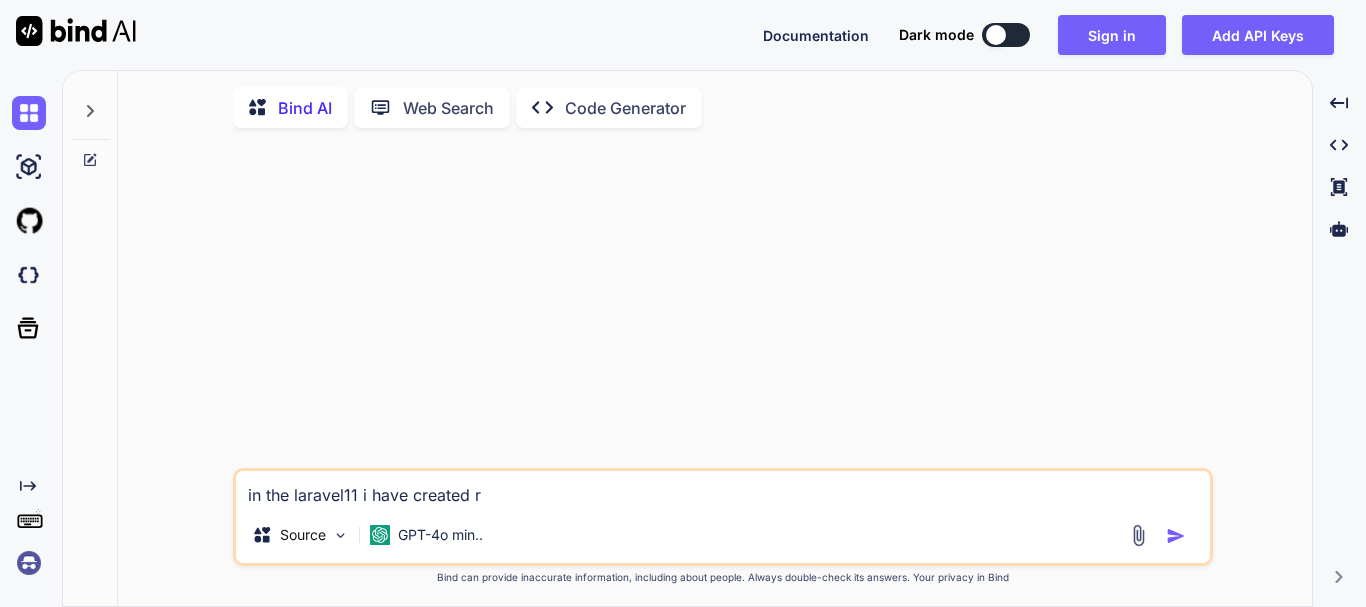 type on "in the laravel11 i have created ro" 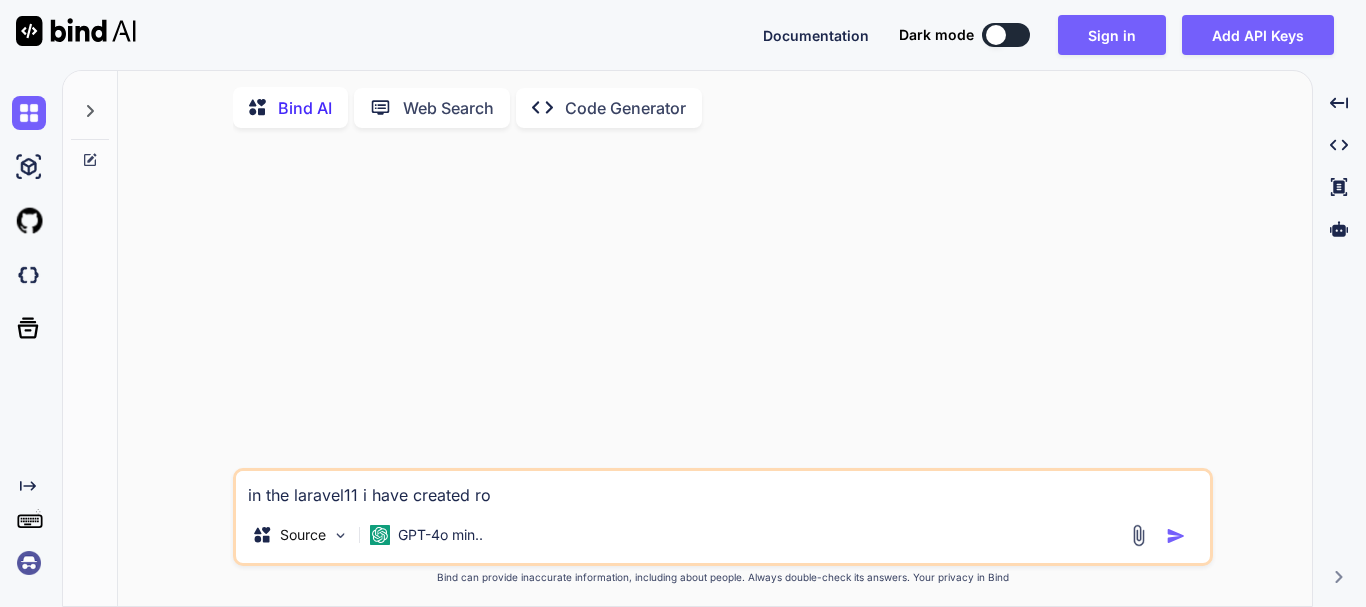 type on "in the laravel11 i have created rou" 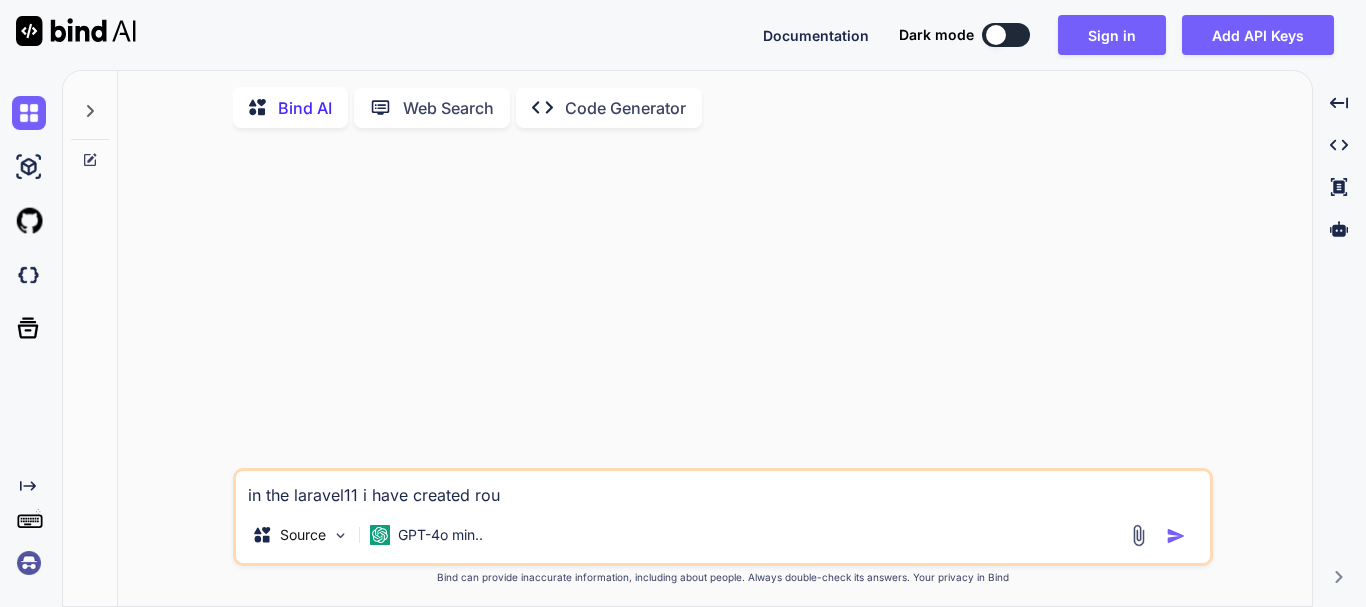 type on "in the laravel11 i have created rout" 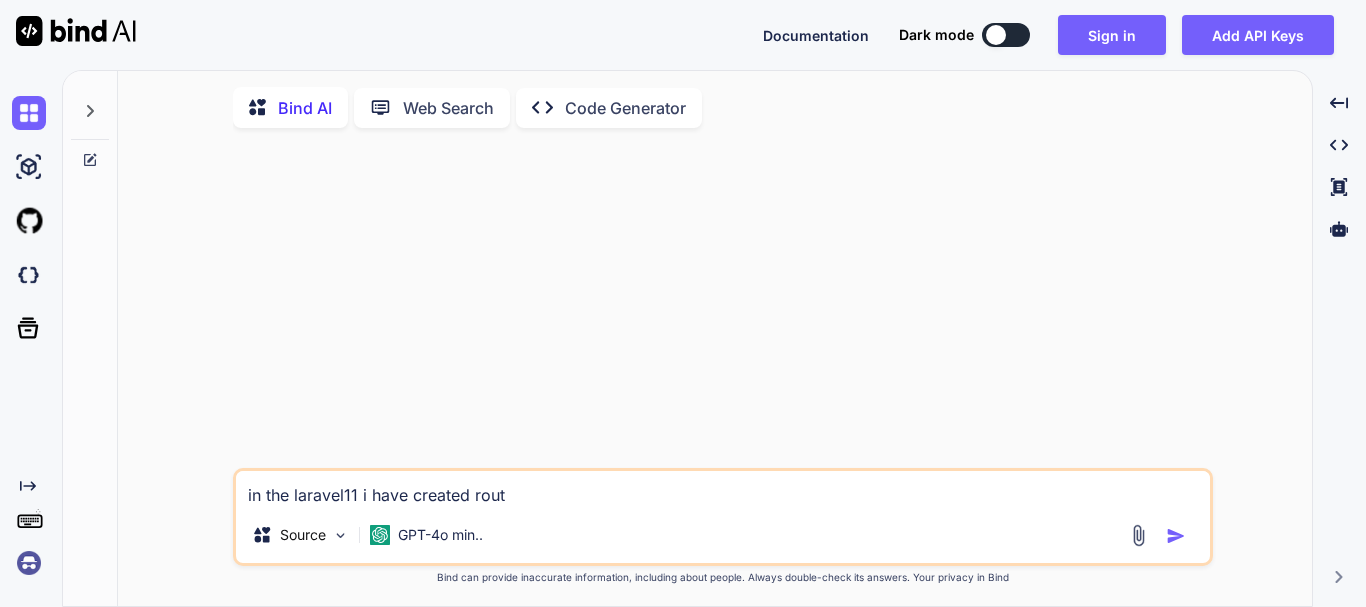 type on "in the laravel11 i have created route" 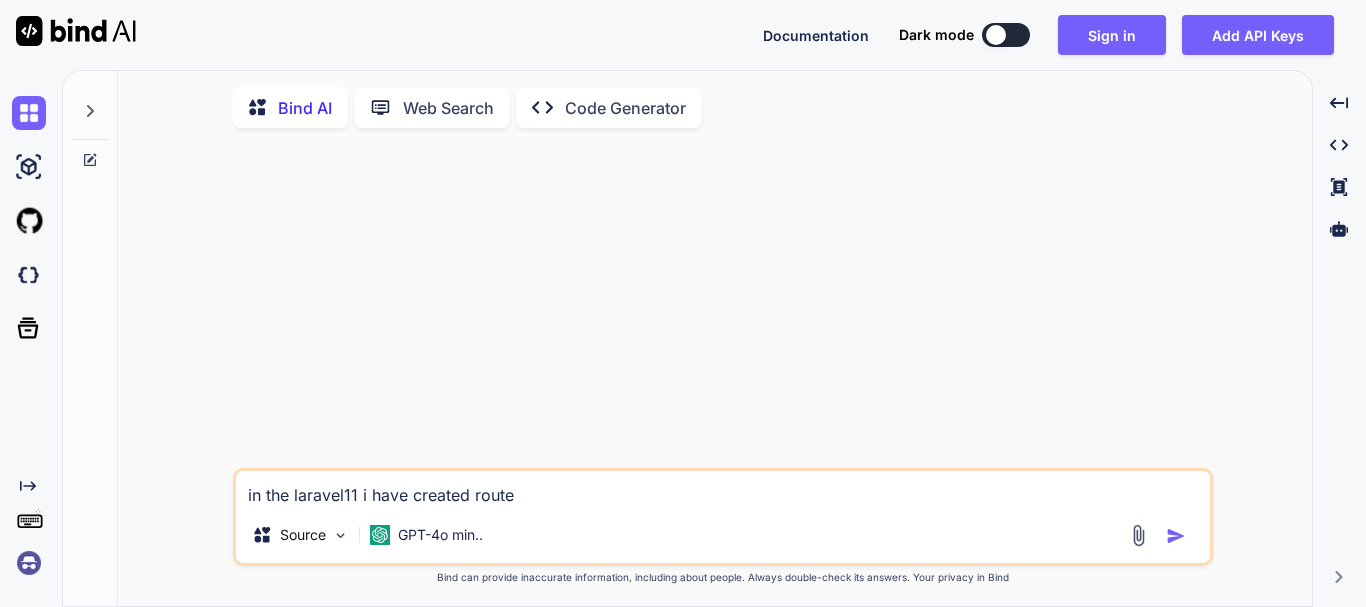 type on "in the laravel11 i have created rout" 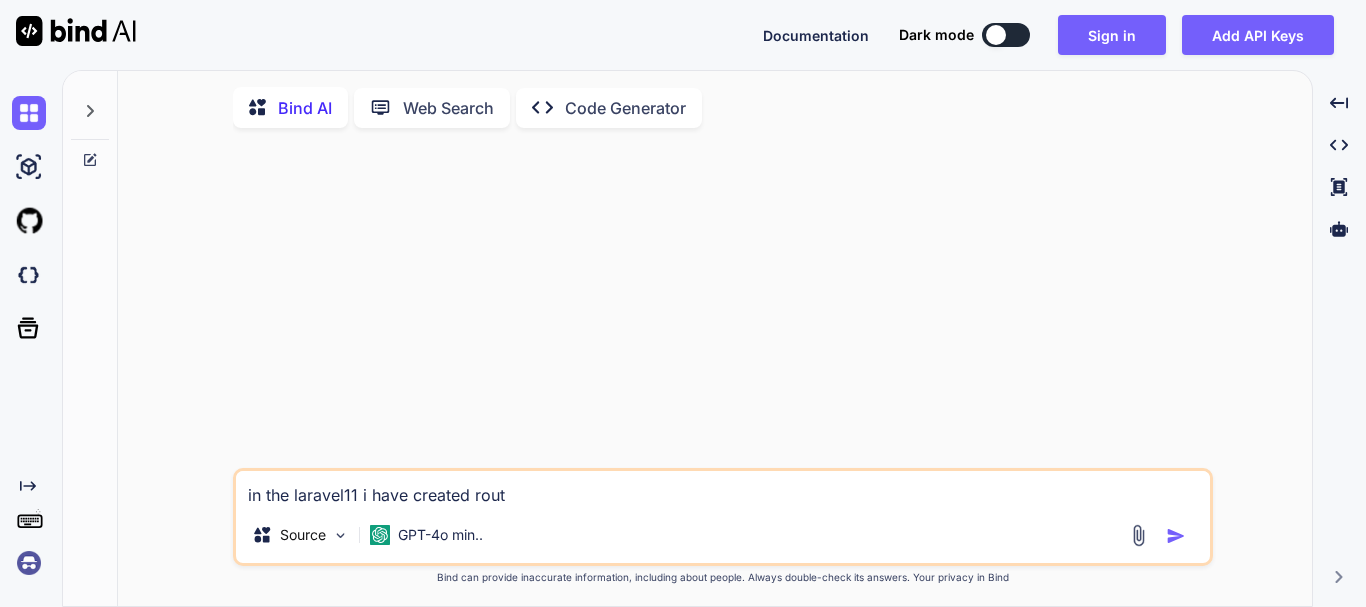 type on "in the laravel11 i have created rou" 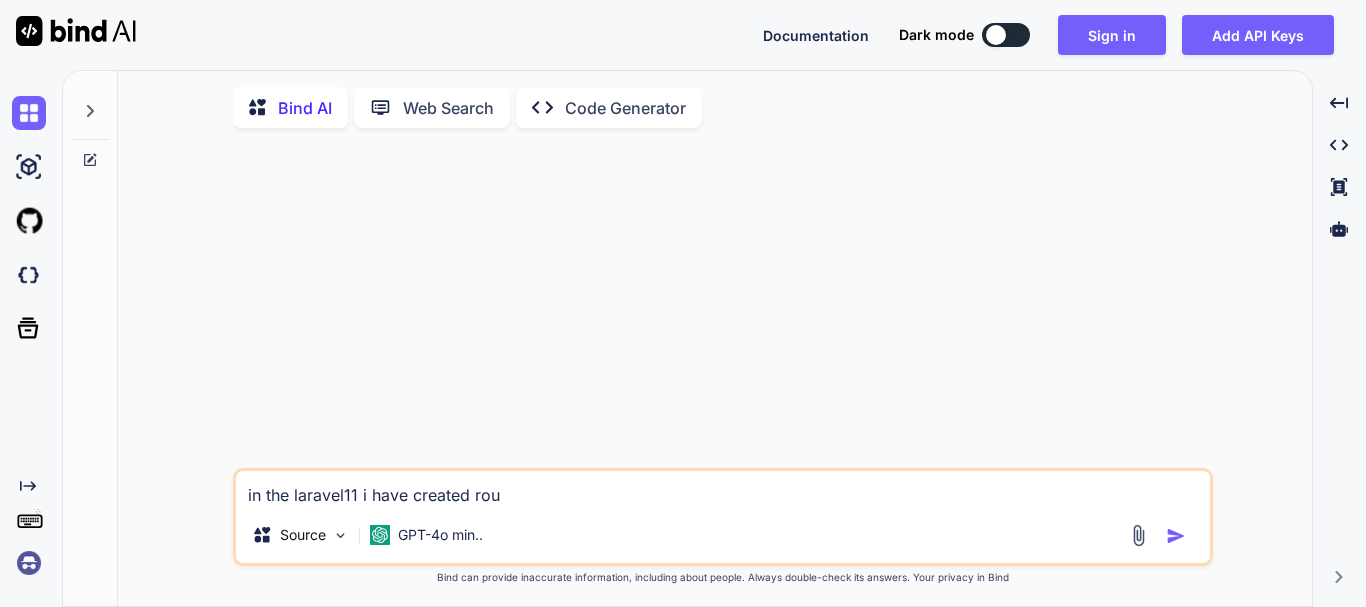 type on "in the laravel11 i have created ro" 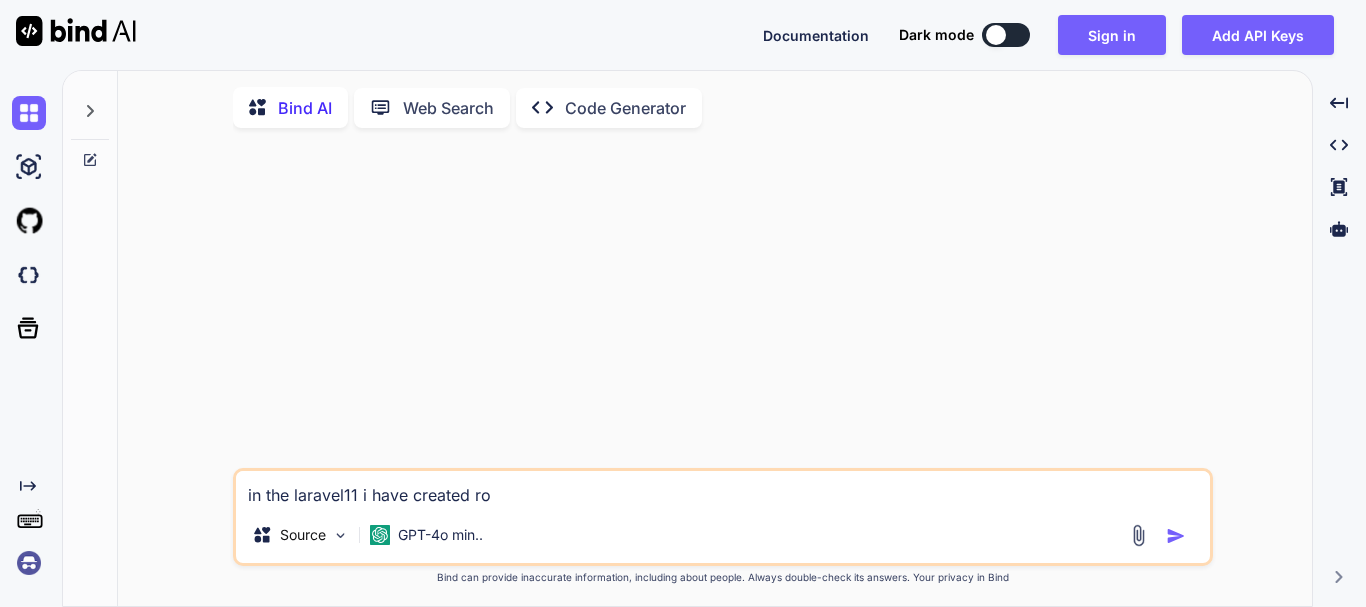 type on "in the laravel11 i have created r" 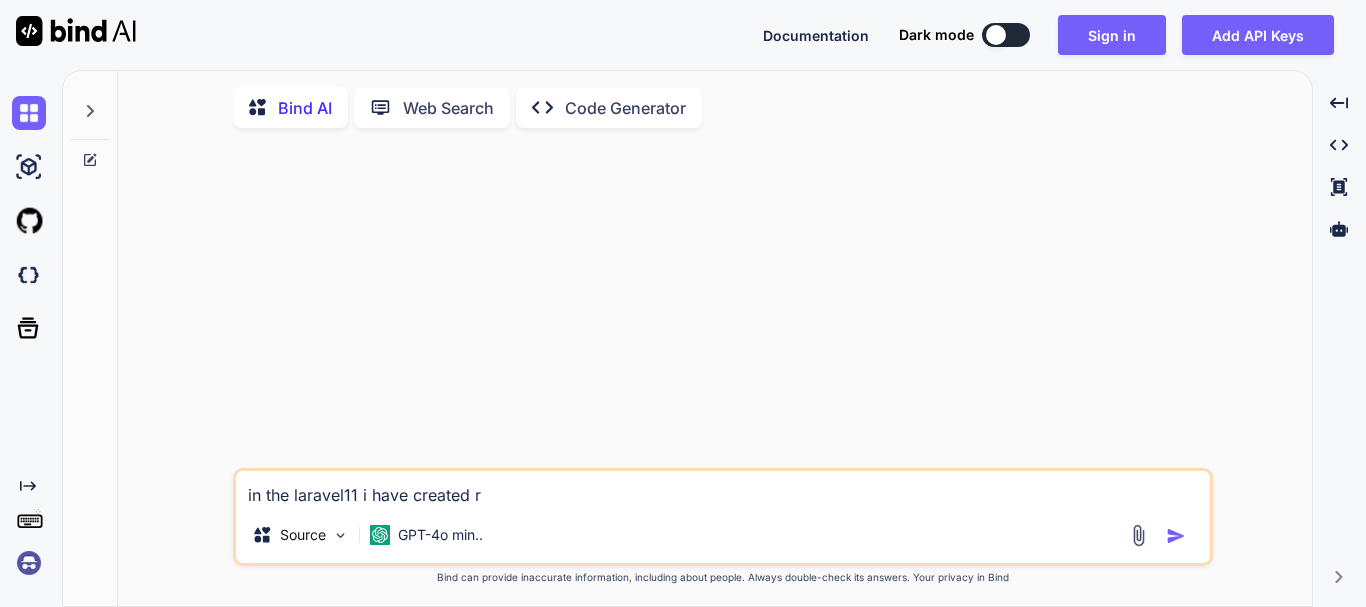 type on "in the laravel11 i have created" 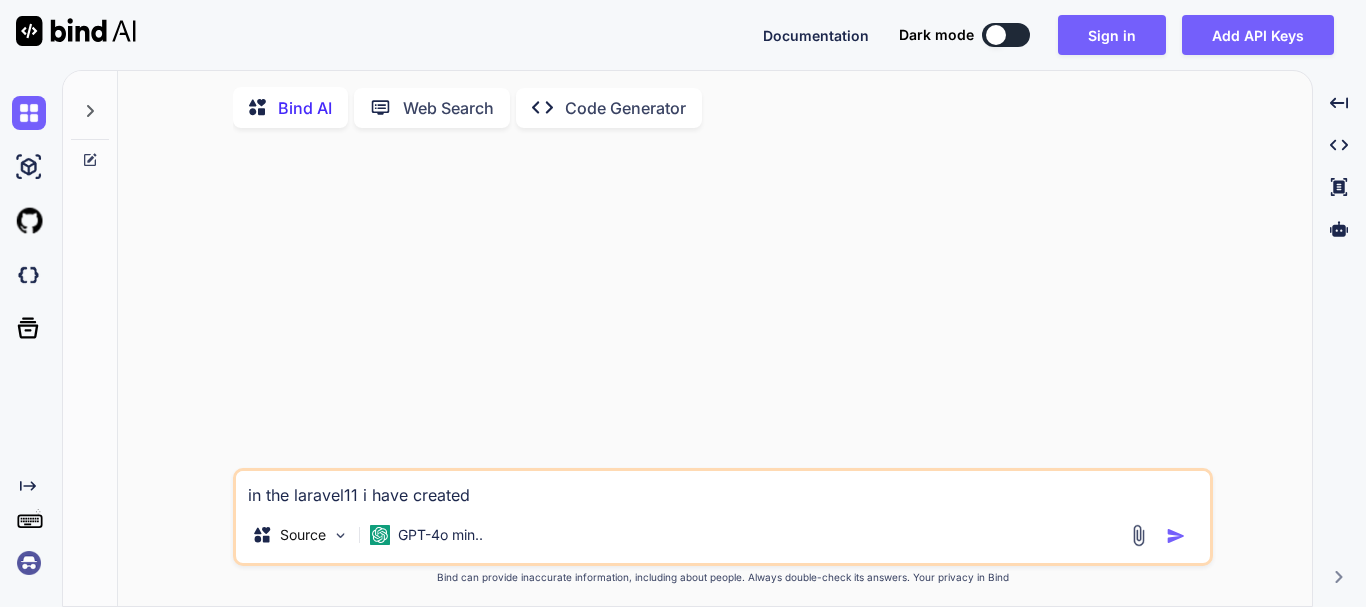 type on "in the laravel11 i have created a" 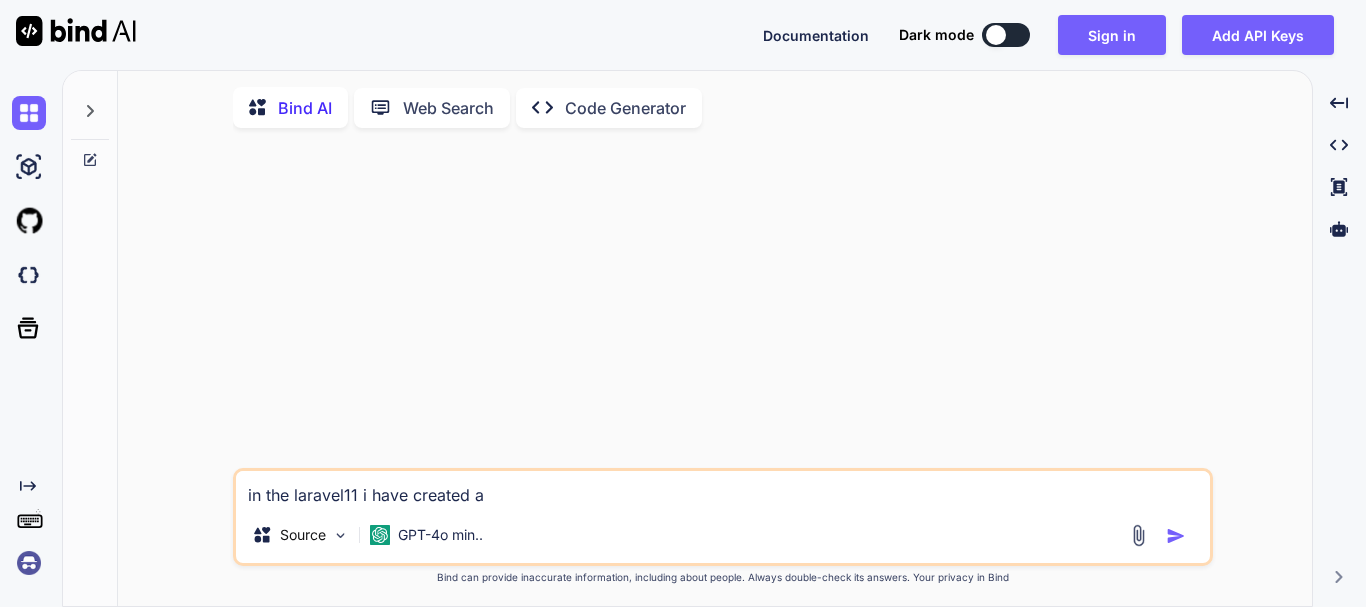 type on "in the laravel11 i have created ap" 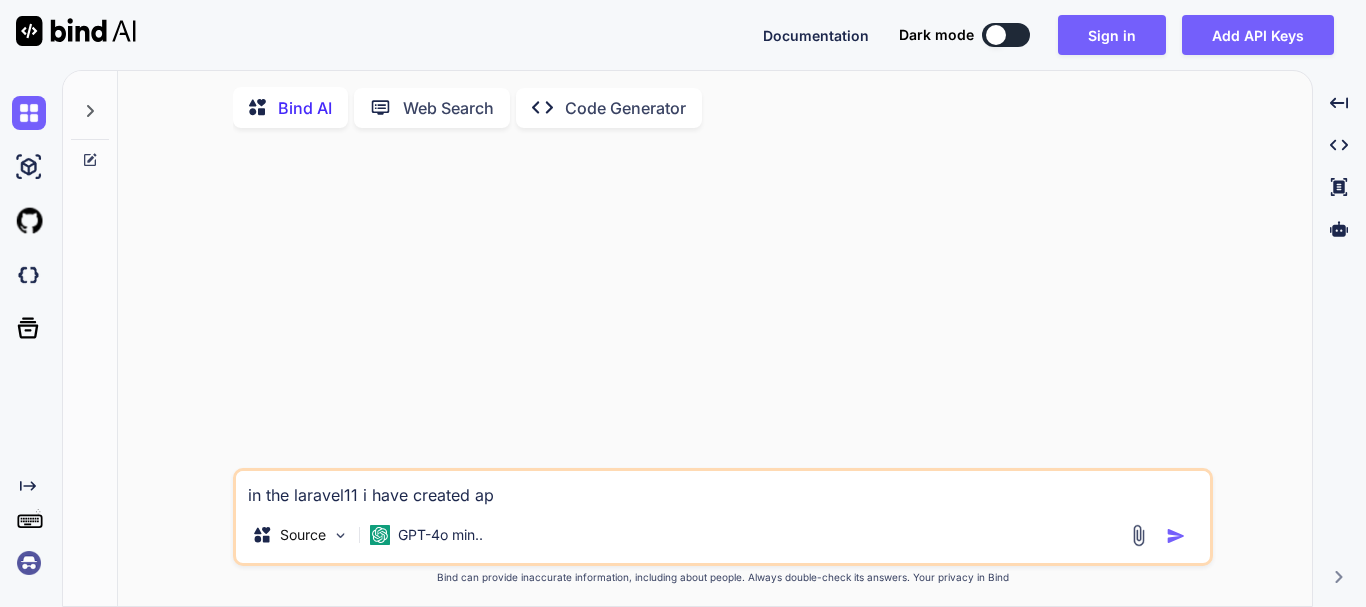 type on "in the laravel11 i have created api" 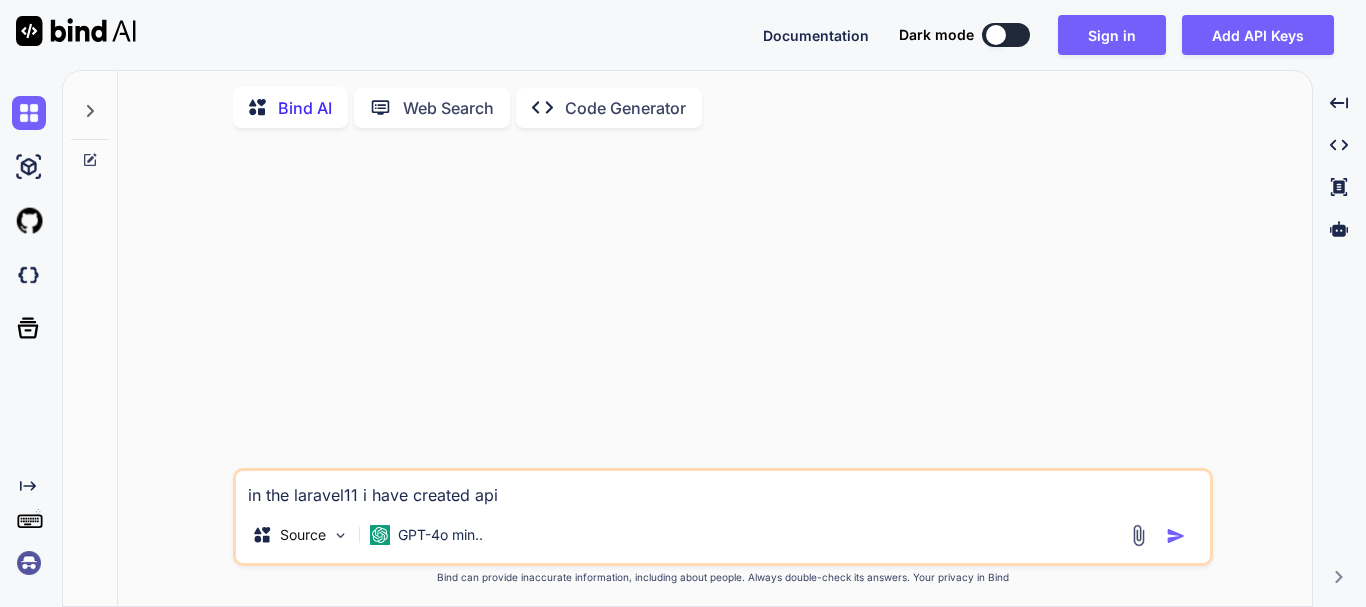 type on "in the laravel11 i have created api." 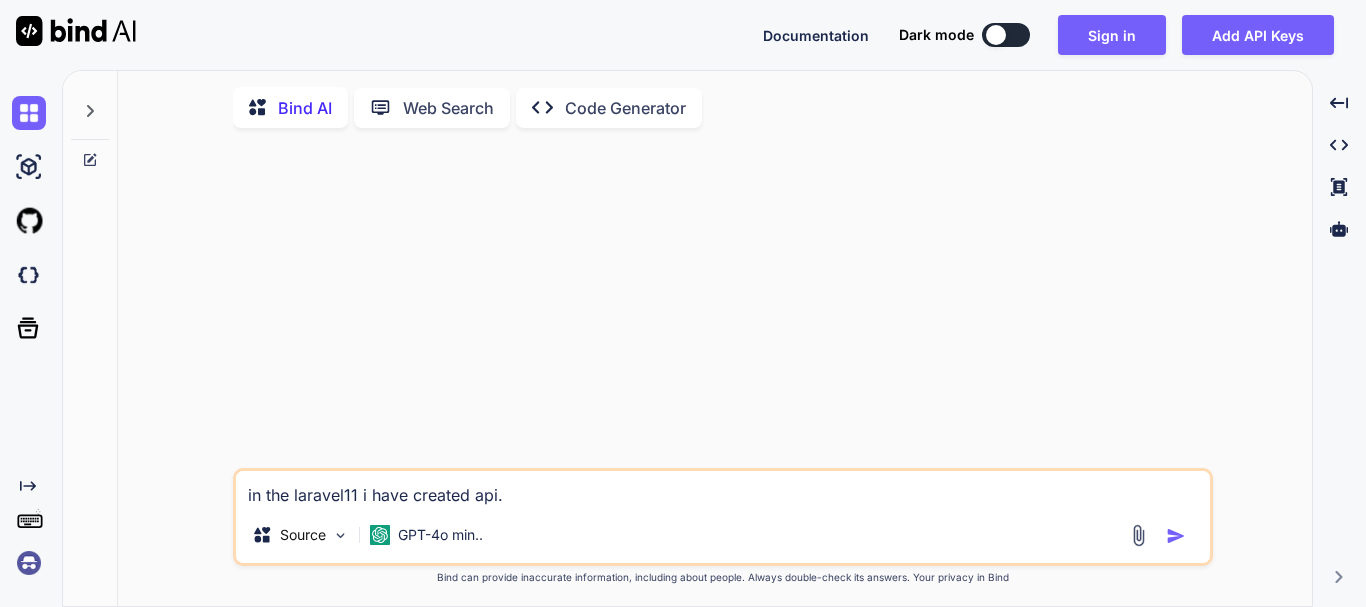 type on "in the laravel11 i have created api.p" 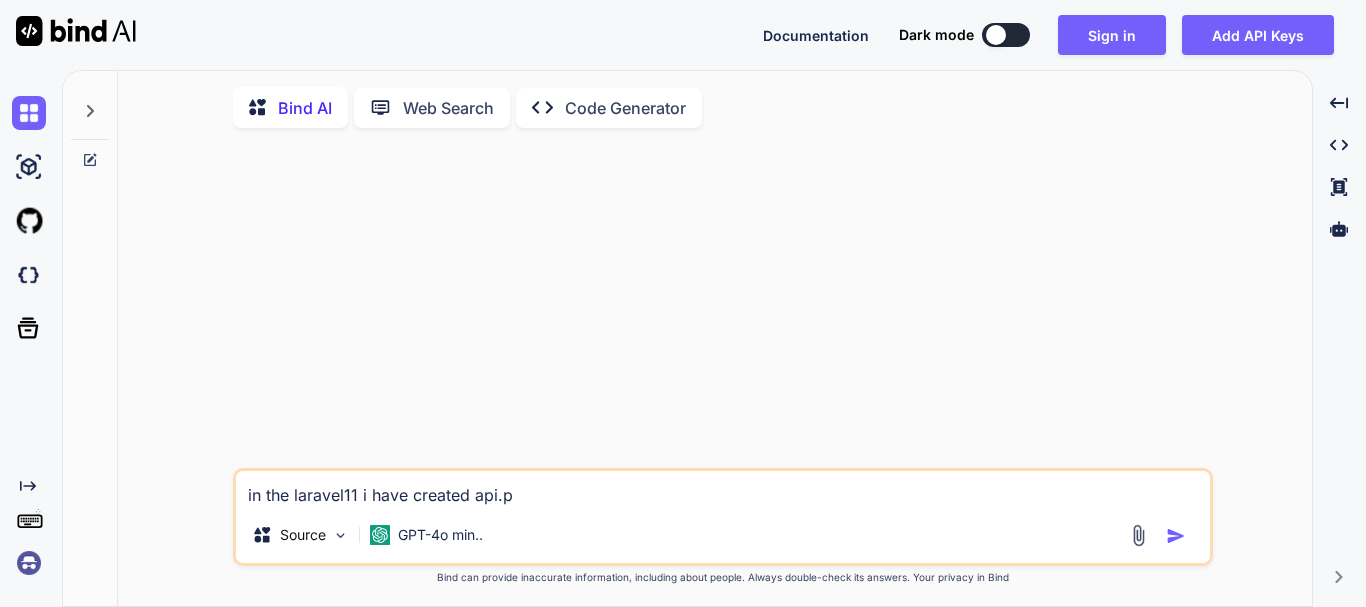 type on "in the laravel11 i have created api.ph" 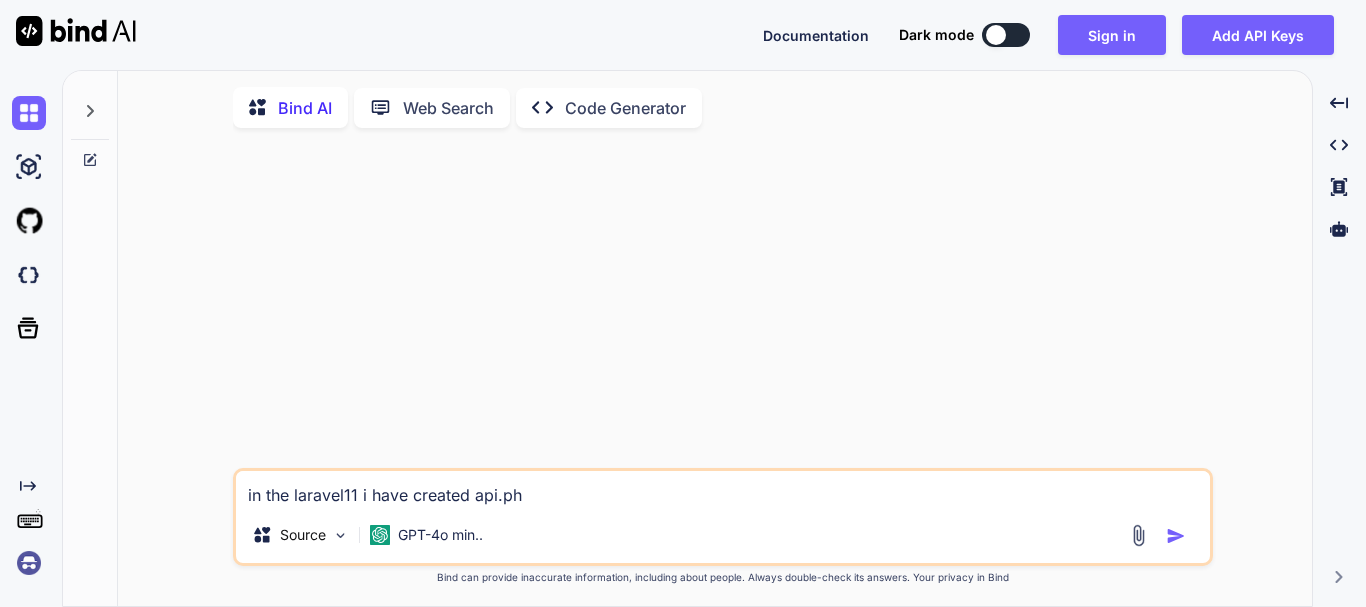 type on "in the laravel11 i have created api.ph" 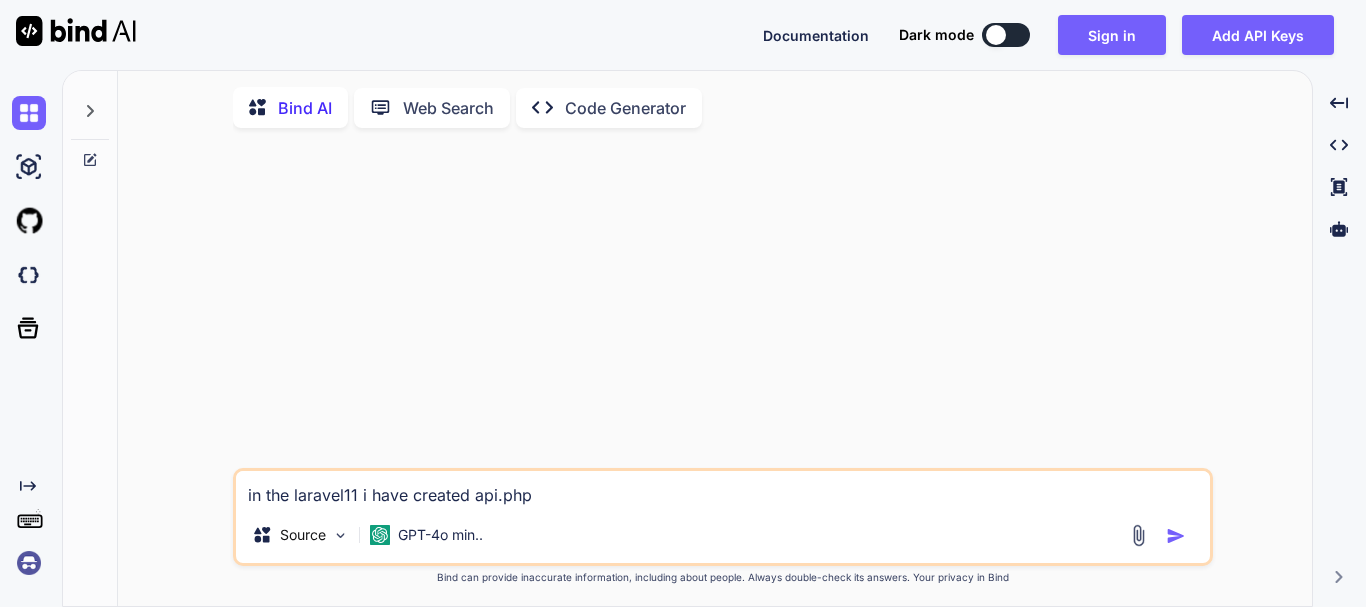 type on "in the laravel11 i have created api.php" 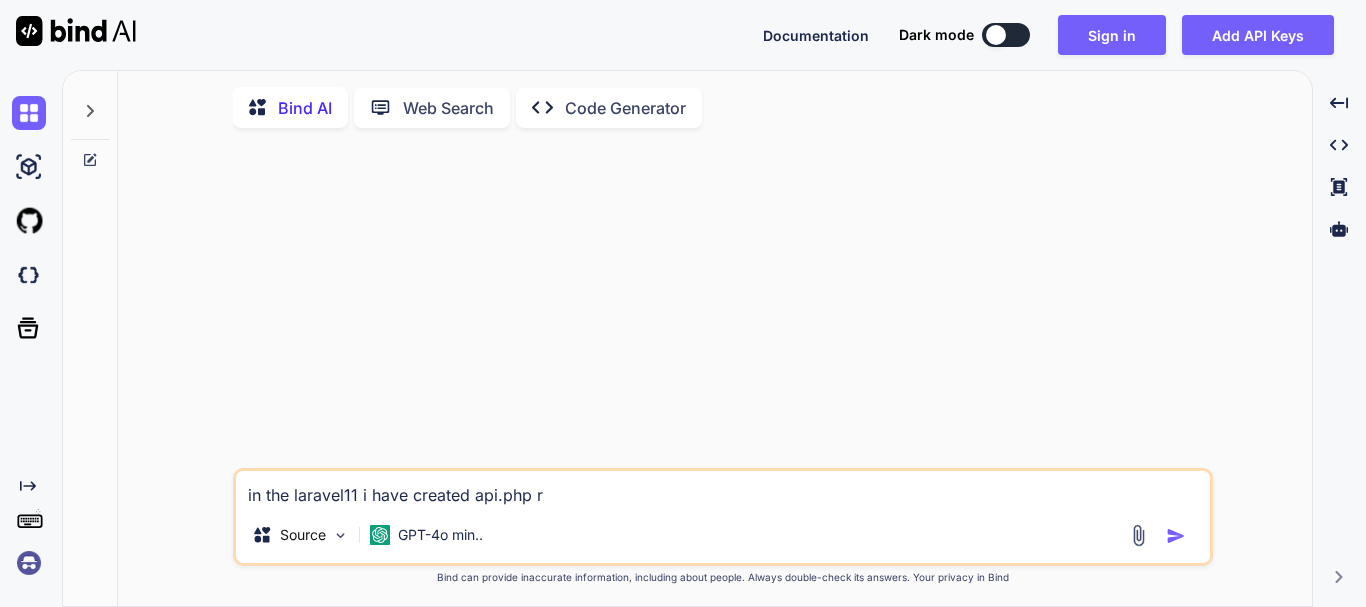 type on "in the laravel11 i have created api.php ro" 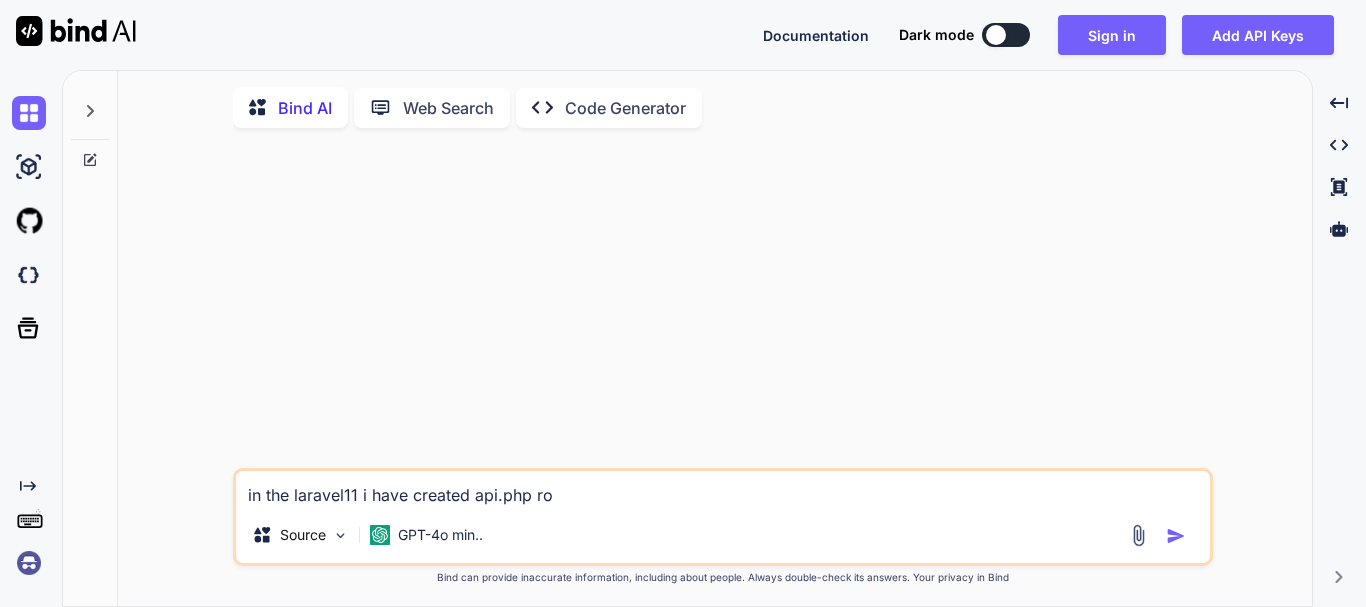 type on "in the laravel11 i have created api.php rou" 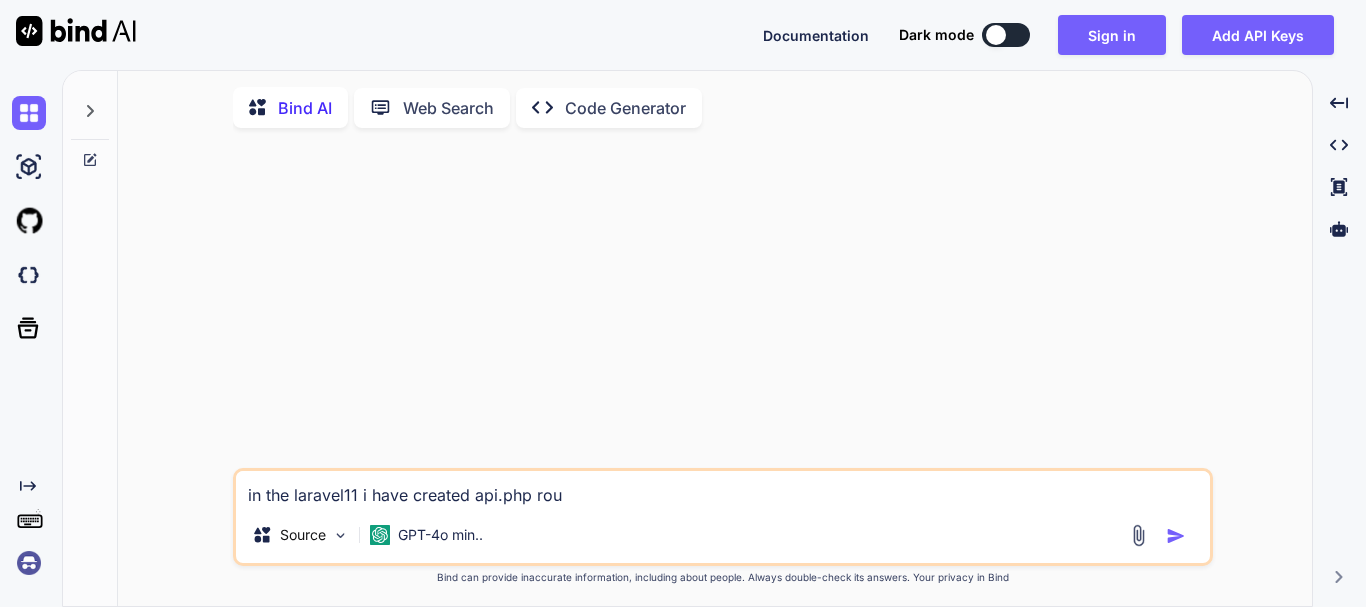 type on "in the laravel11 i have created api.php rout" 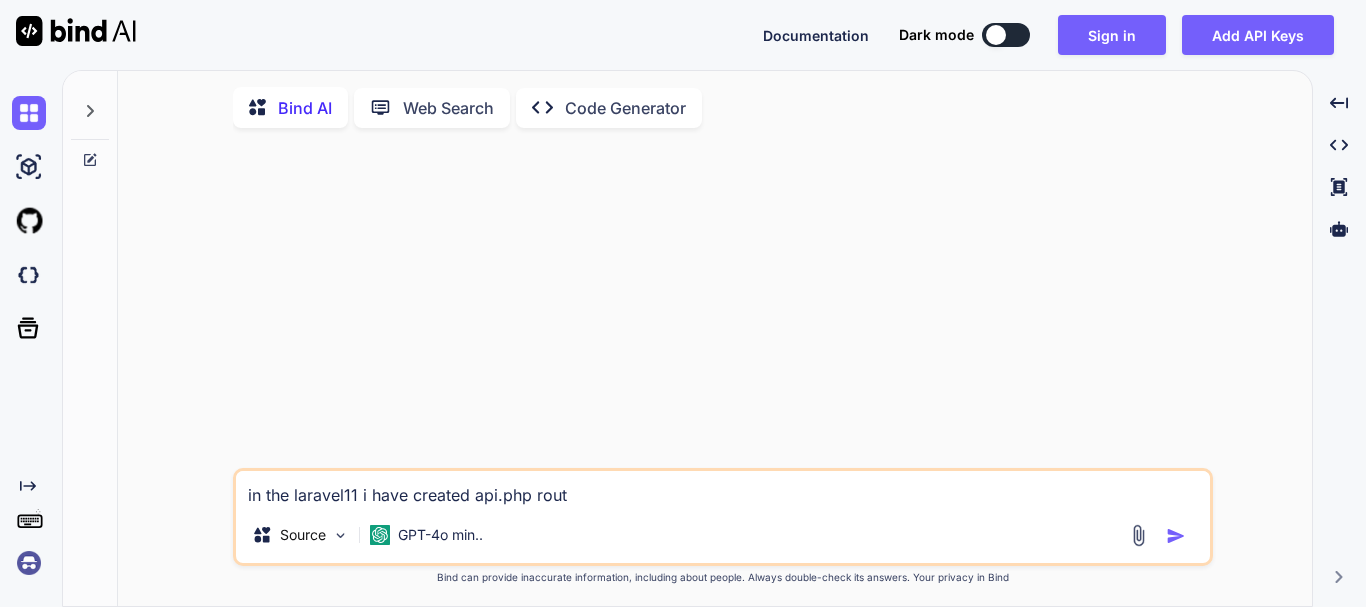 type on "x" 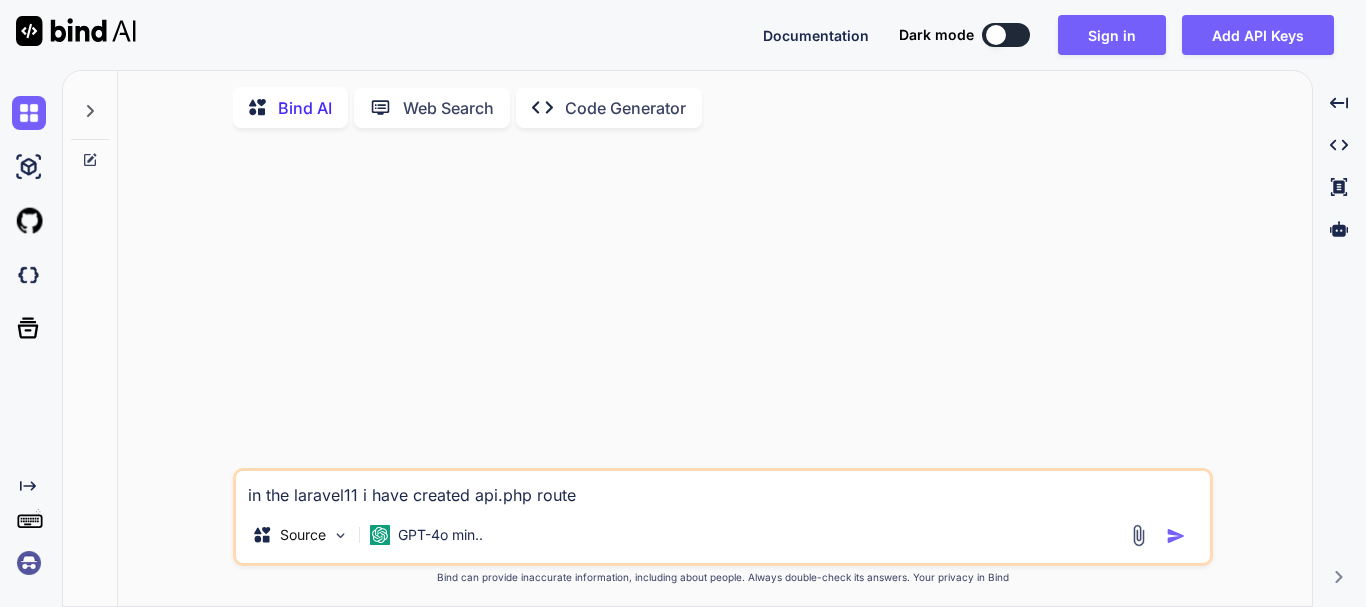 type on "in the laravel11 i have created api.php route" 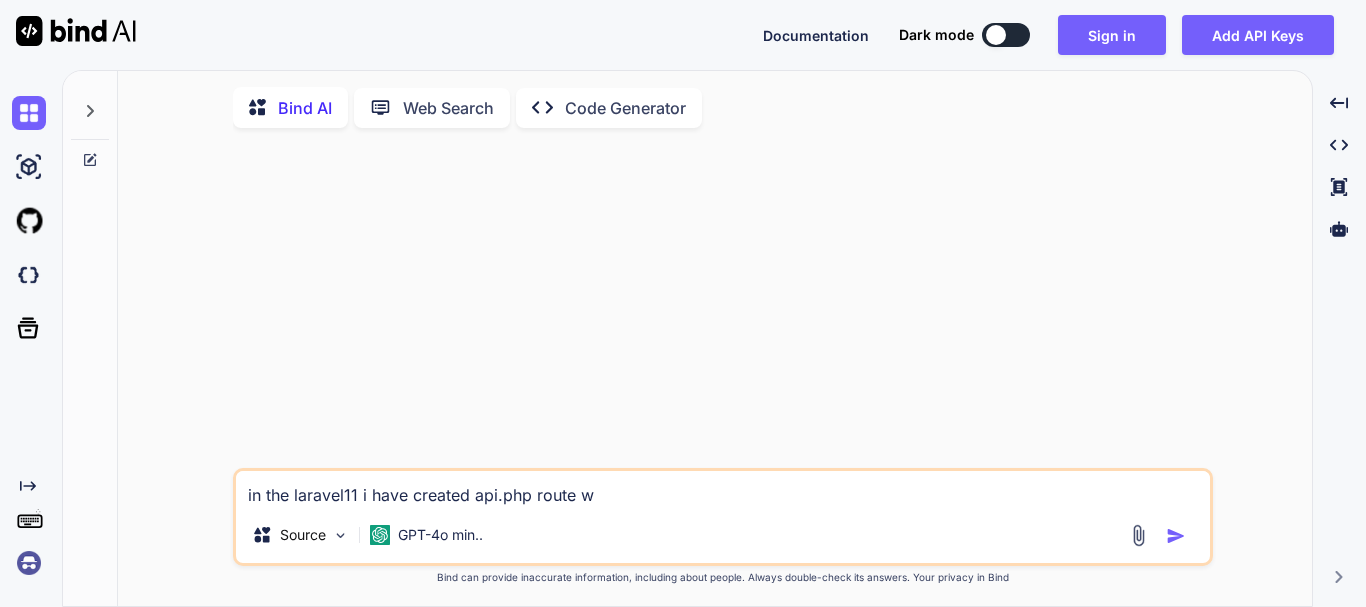 type on "in the laravel11 i have created api.php route wh" 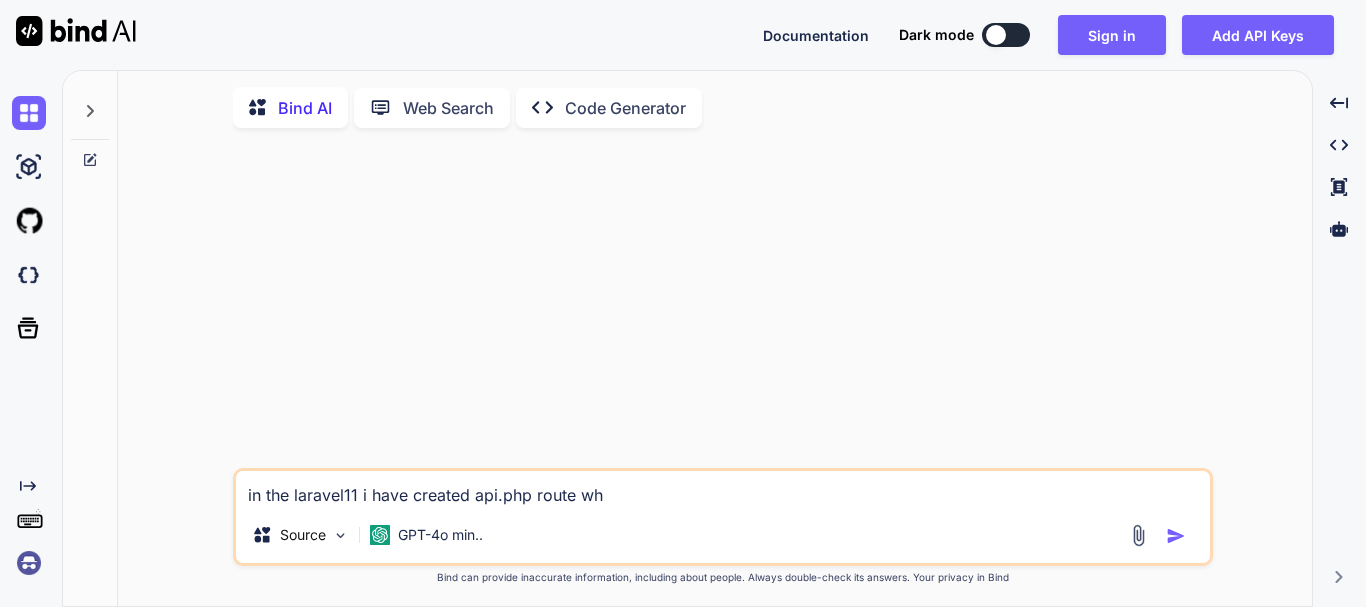 type on "in the laravel11 i have created api.php route why" 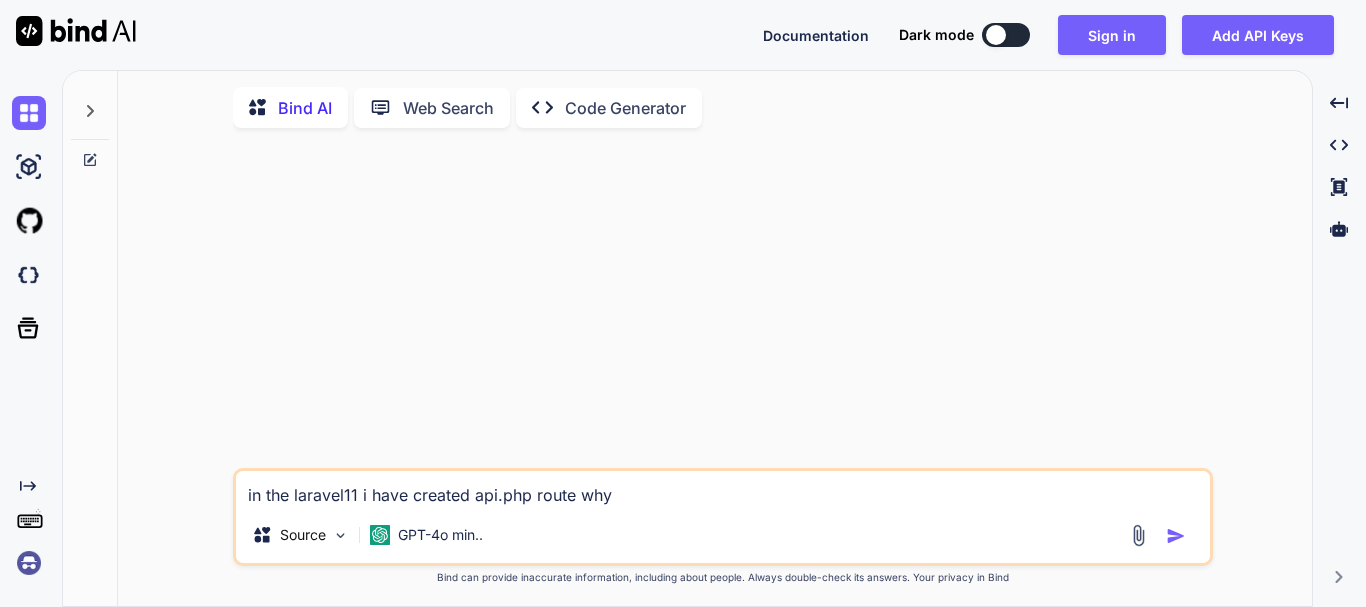 type on "in the laravel11 i have created api.php route why" 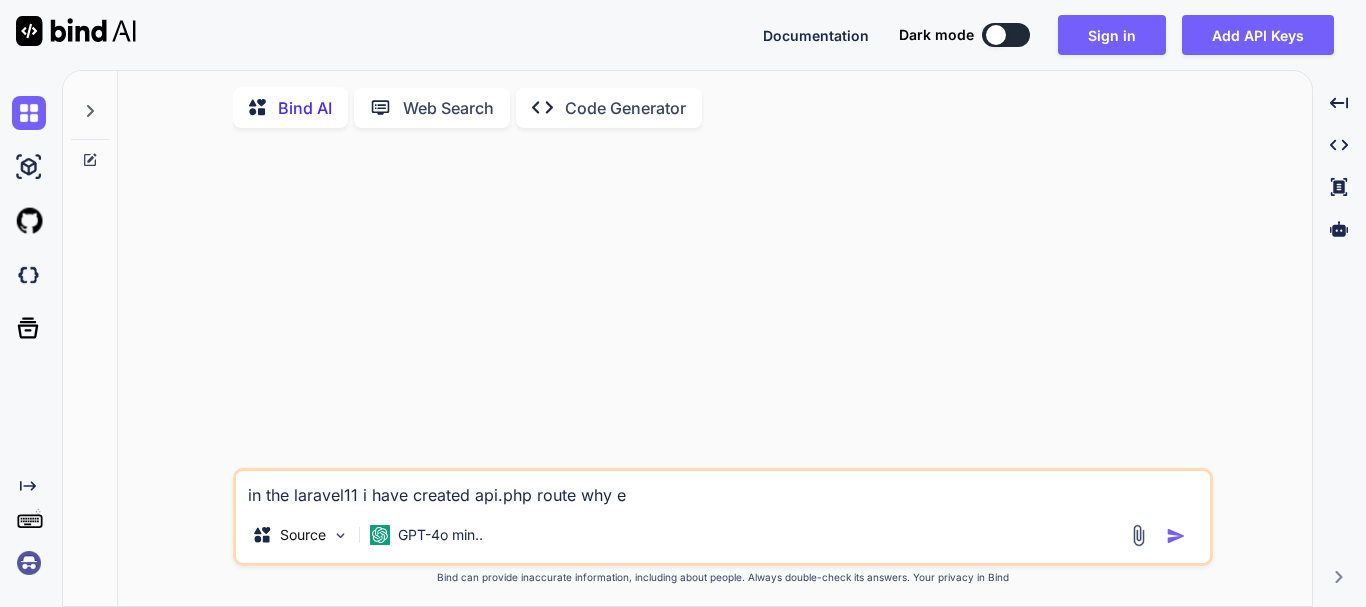 type on "in the laravel11 i have created api.php route why" 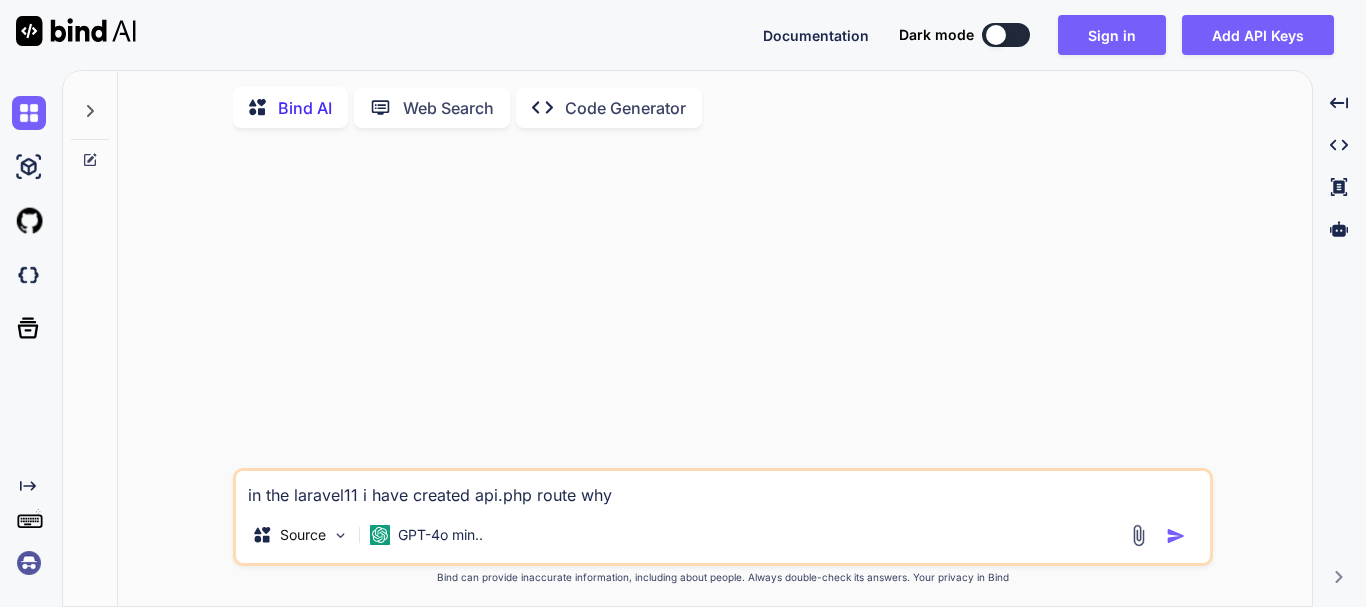 type on "in the laravel11 i have created api.php route why d" 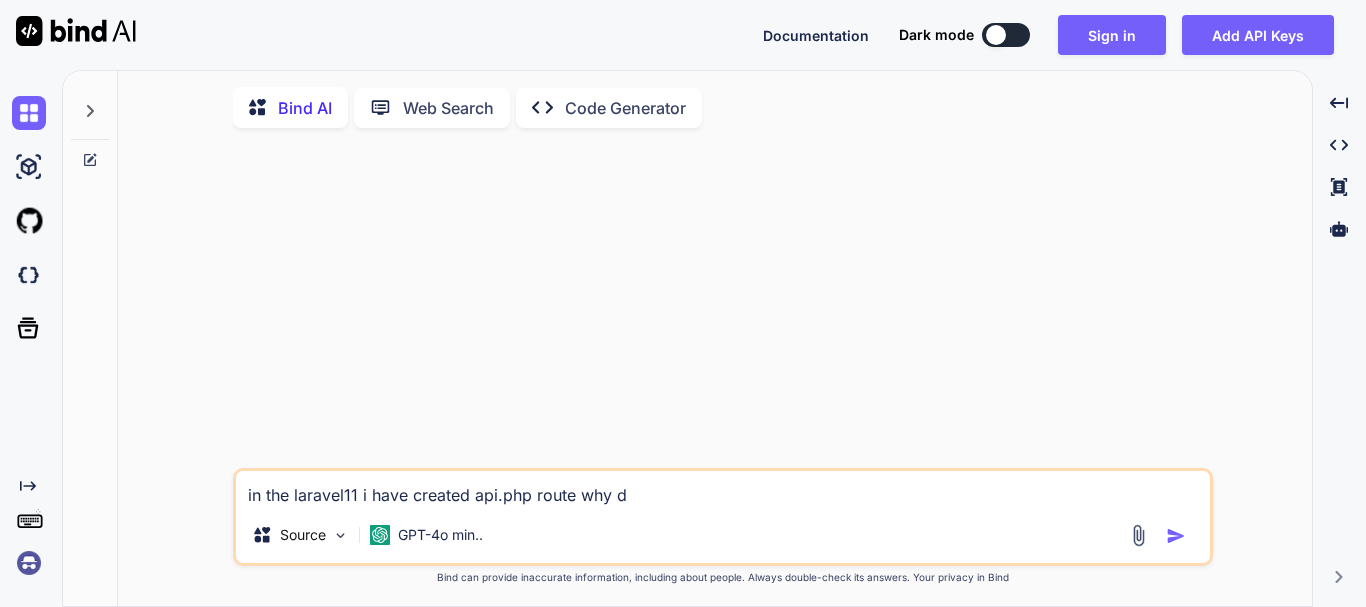 type on "in the laravel11 i have created api.php route why de" 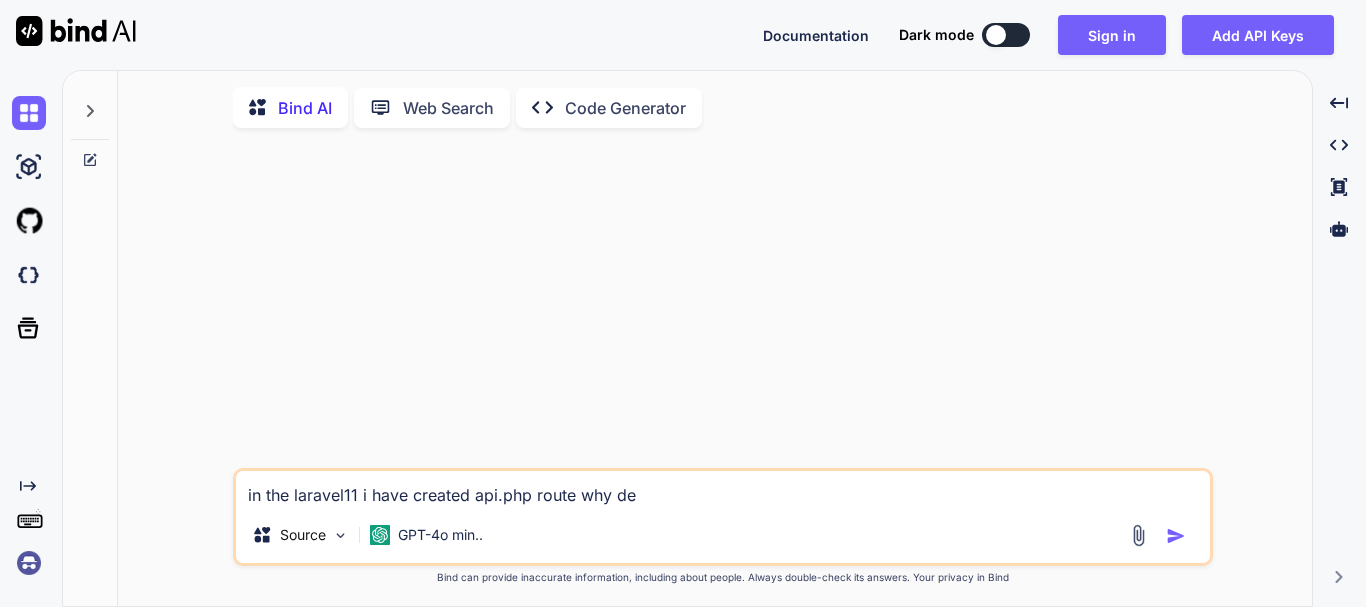 type on "in the laravel11 i have created api.php route why def" 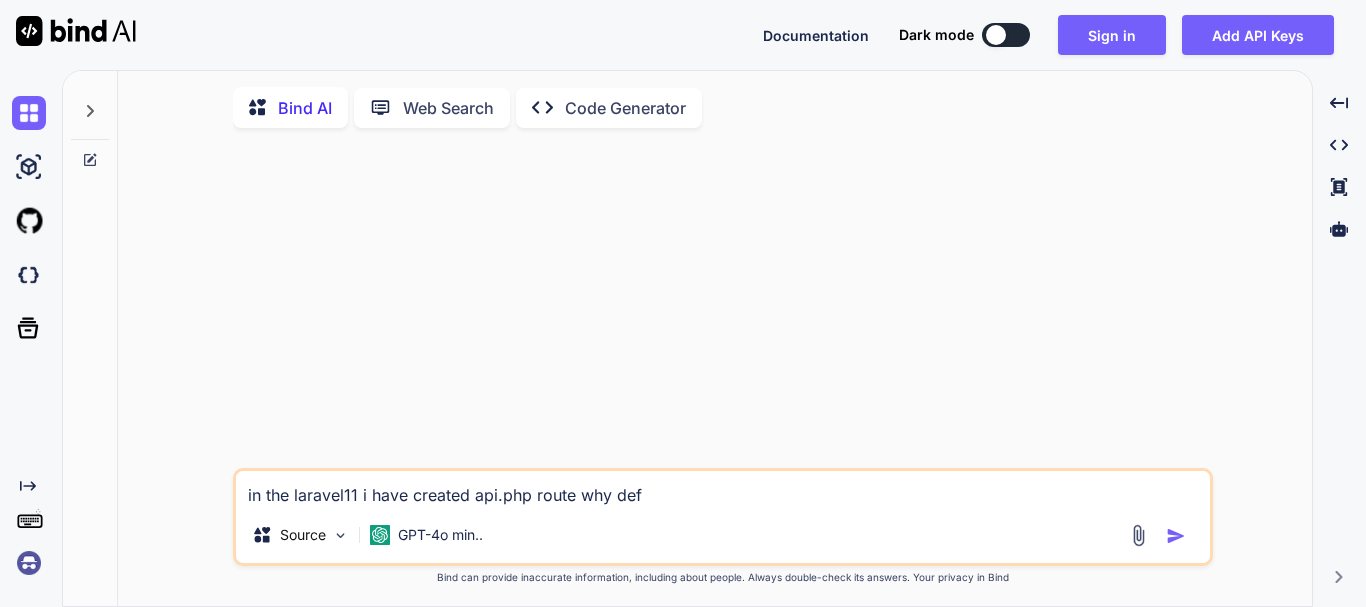type on "in the laravel11 i have created api.php route why defi" 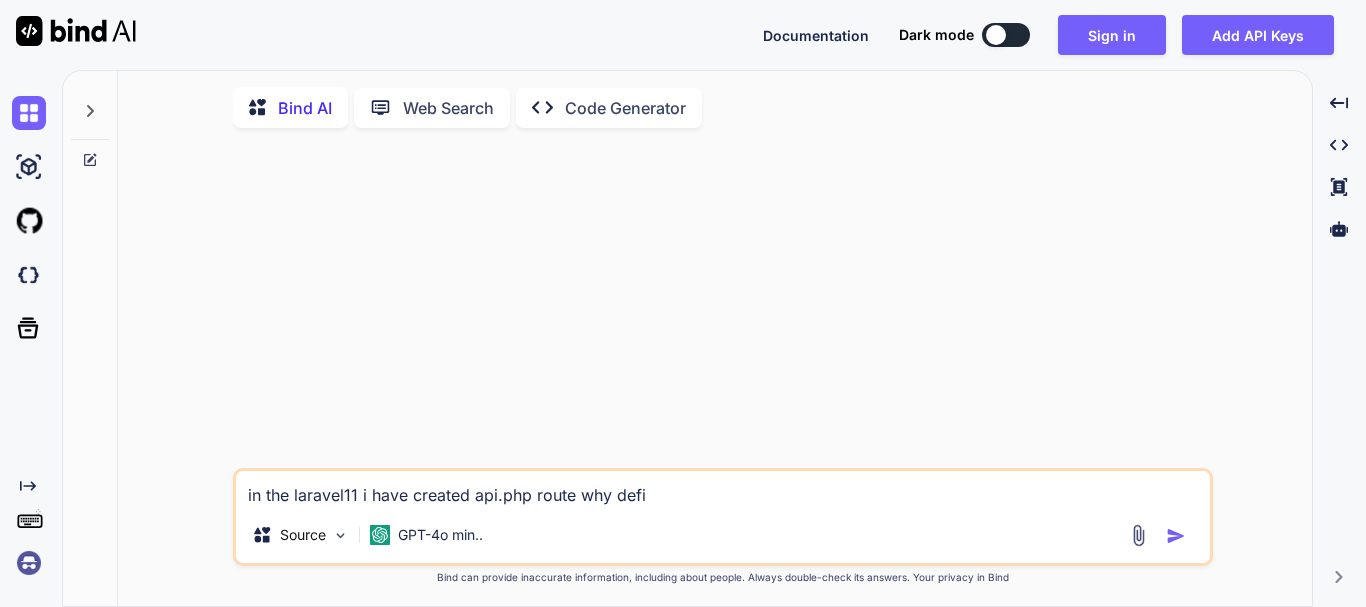 type on "x" 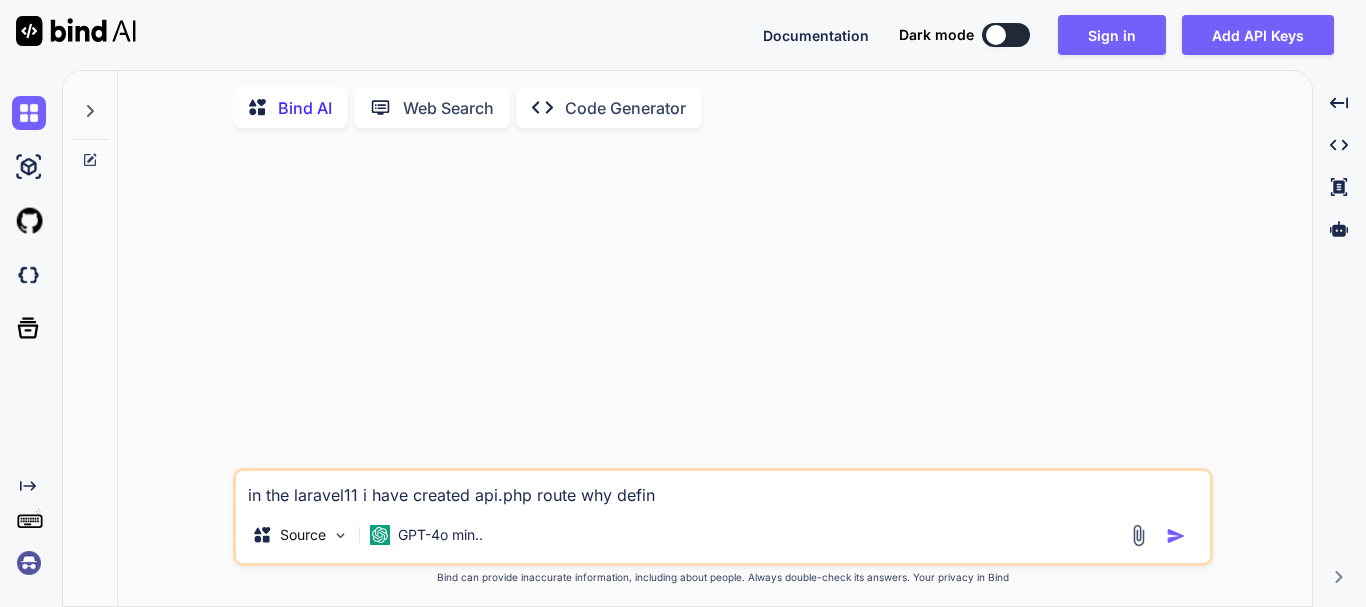 type on "in the laravel11 i have created api.php route why define" 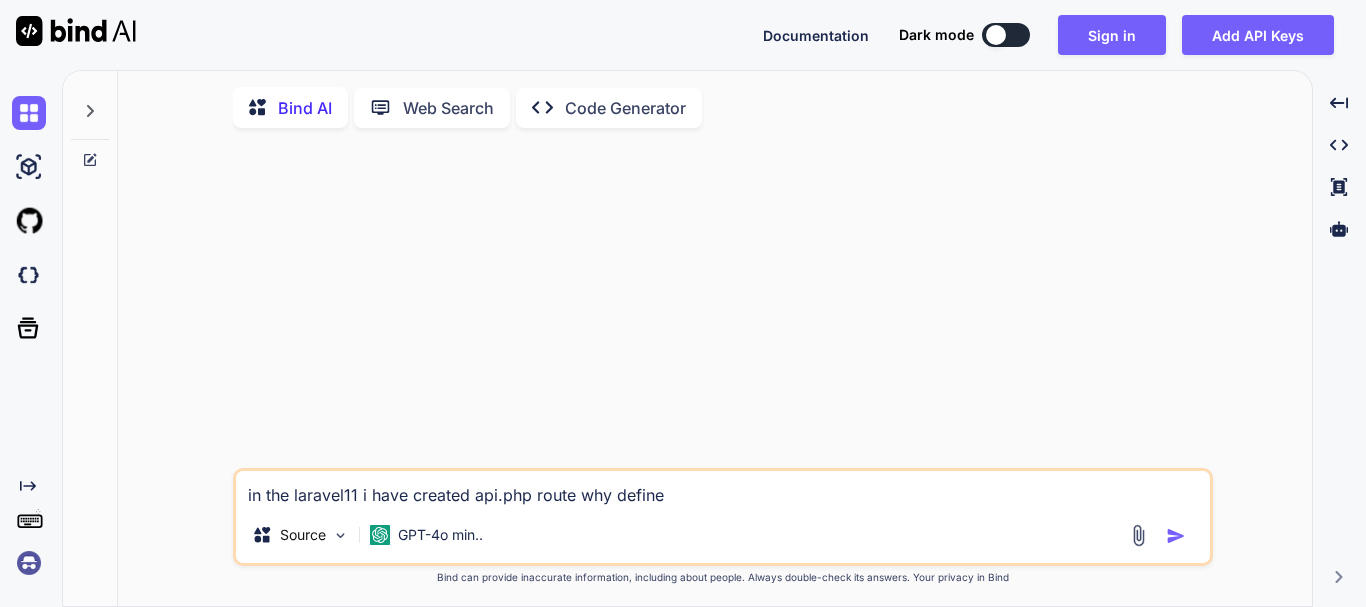 type on "in the laravel11 i have created api.php route why define" 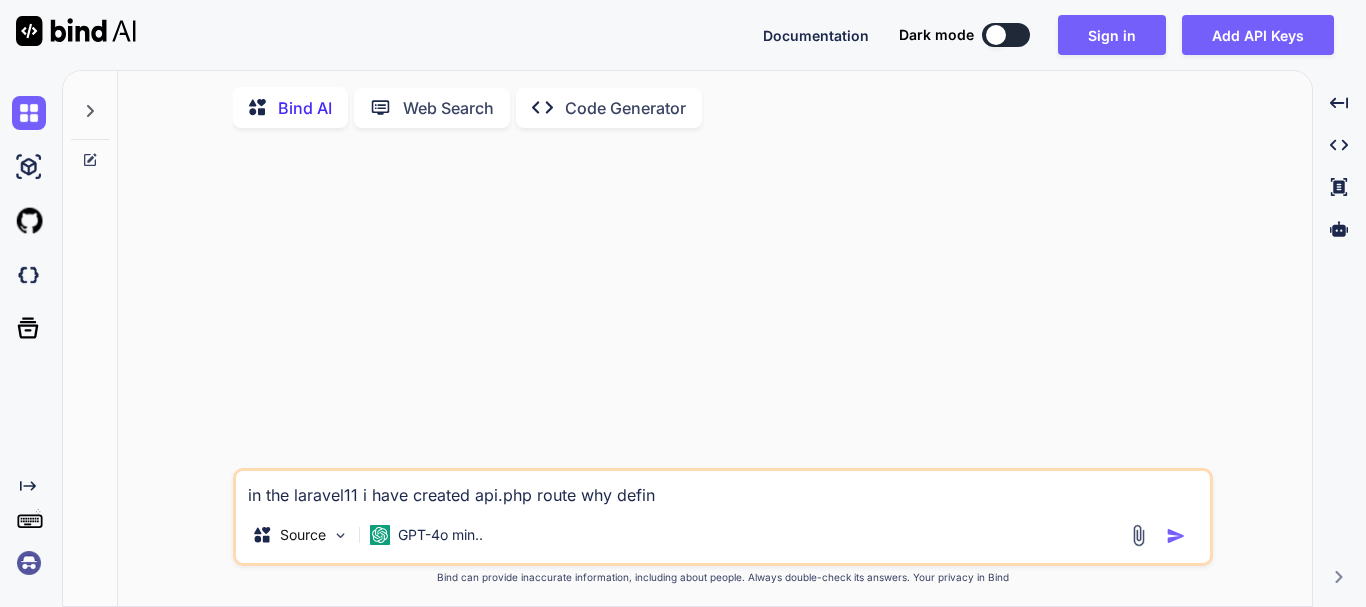 type on "in the laravel11 i have created api.php route why defi" 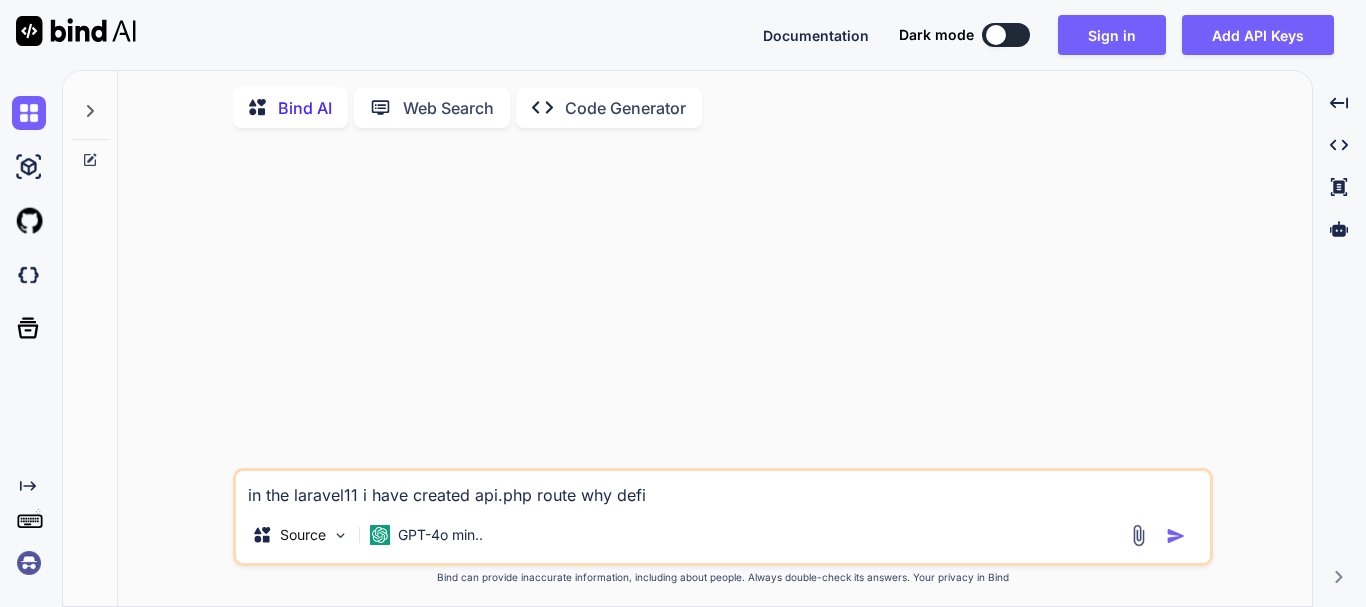 type on "in the laravel11 i have created api.php route why def" 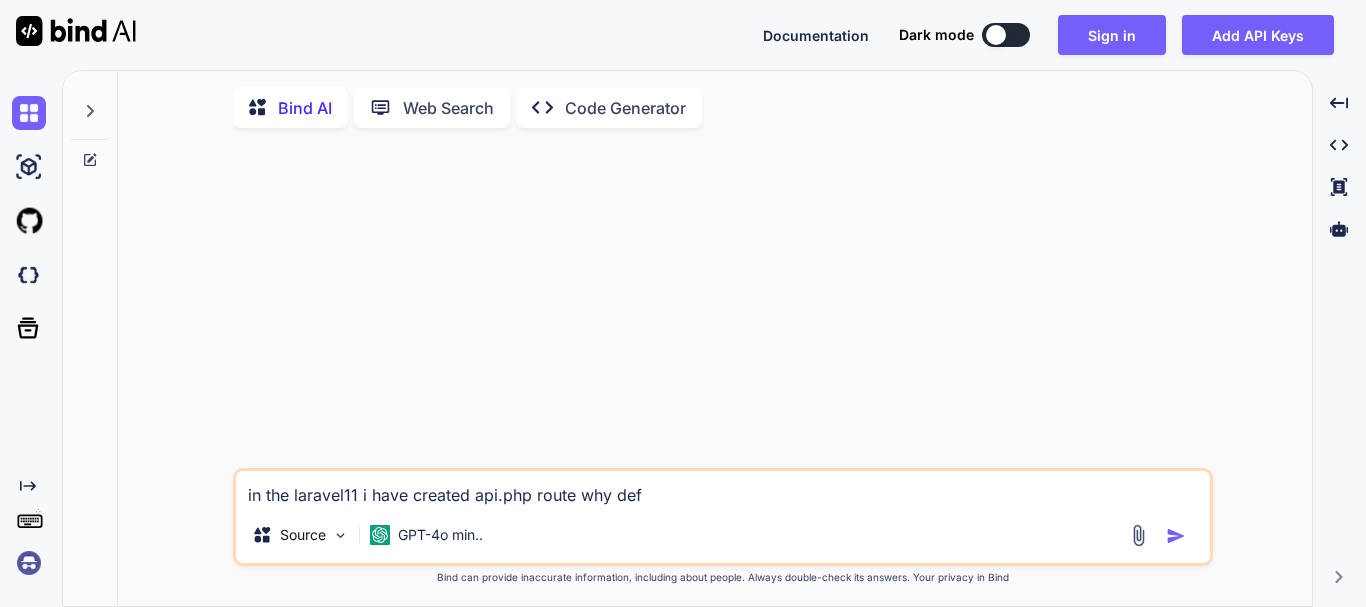 type on "in the laravel11 i have created api.php route why de" 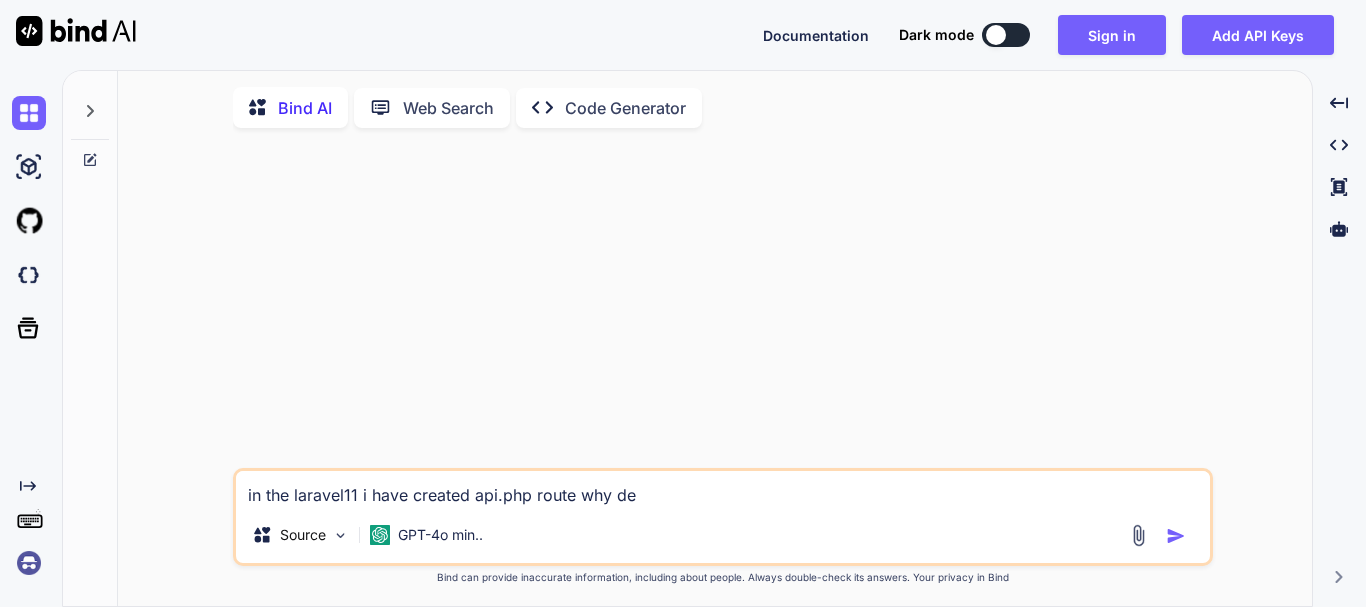 type on "in the laravel11 i have created api.php route why d" 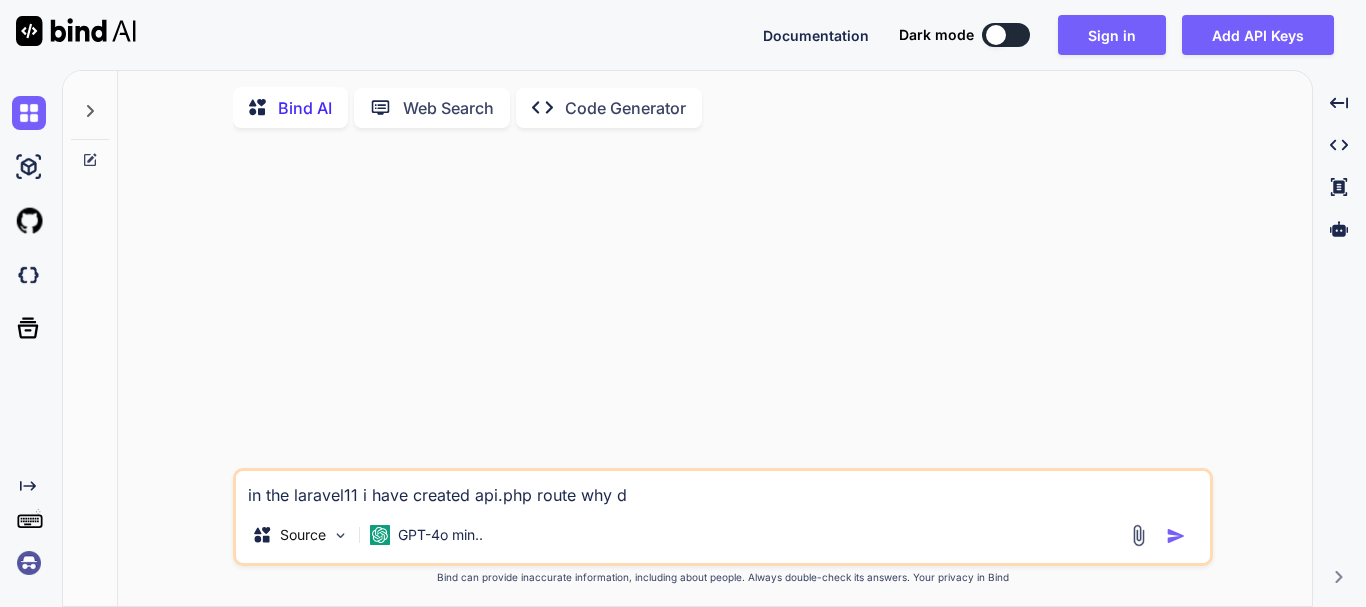 type on "in the laravel11 i have created api.php route why" 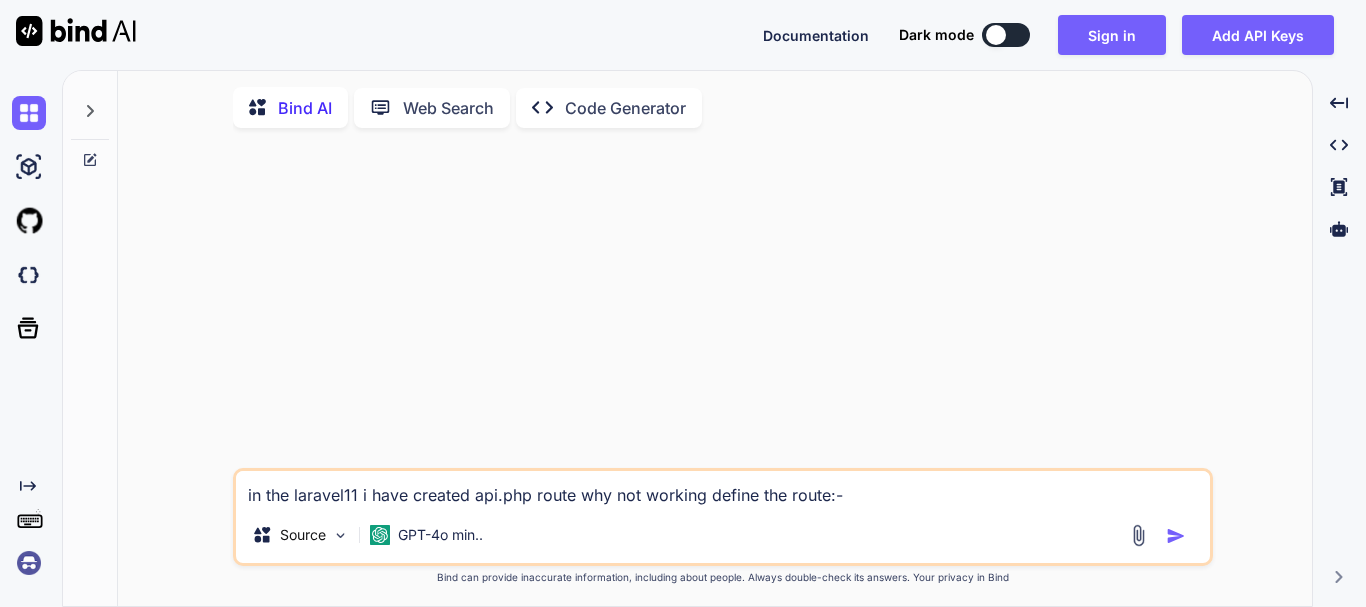 paste on "<?php
use Illuminate\Http\Request;
use Illuminate\Support\Facades\Route;
use App\Http\Controllers\Api\NotificationController;
/*
|--------------------------------------------------------------------------
| API Routes
|--------------------------------------------------------------------------
|
| Here is where you can register API routes for your application. These
| routes are loaded by the RouteServiceProvider and all of them will
| be assigned to the "api" middleware group. Make something great!
|
*/
Route::get('/cron/testcron', [NotificationController::class, 'DeleteOldNotifications']);" 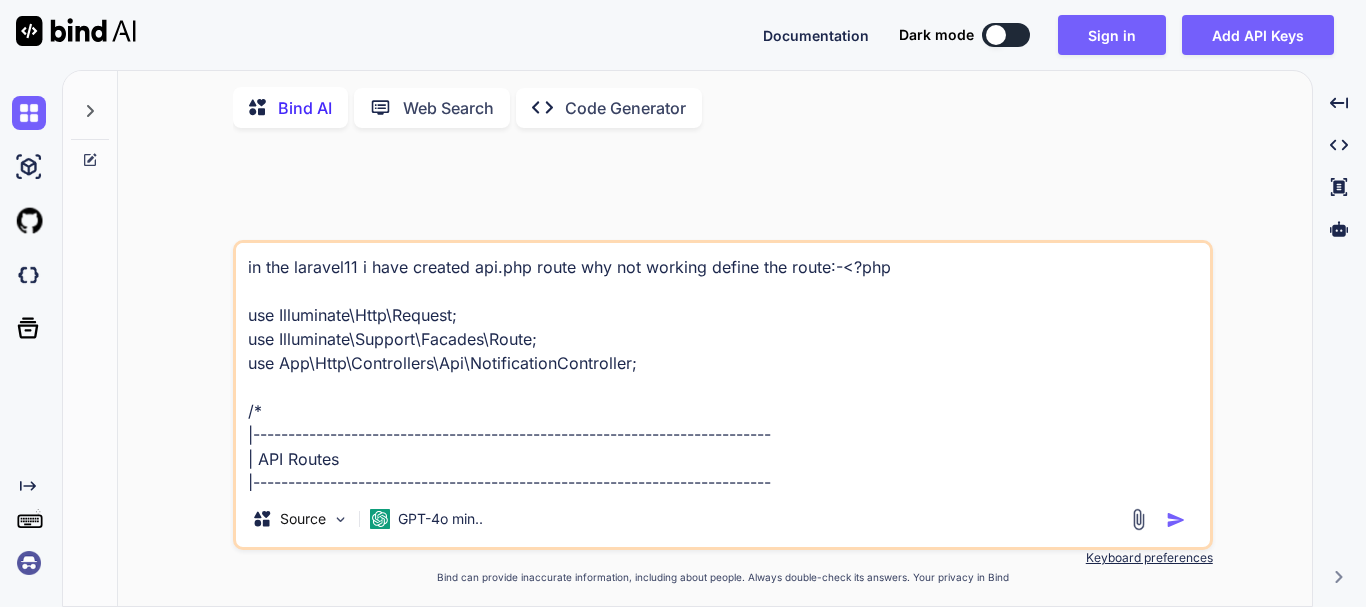 scroll, scrollTop: 218, scrollLeft: 0, axis: vertical 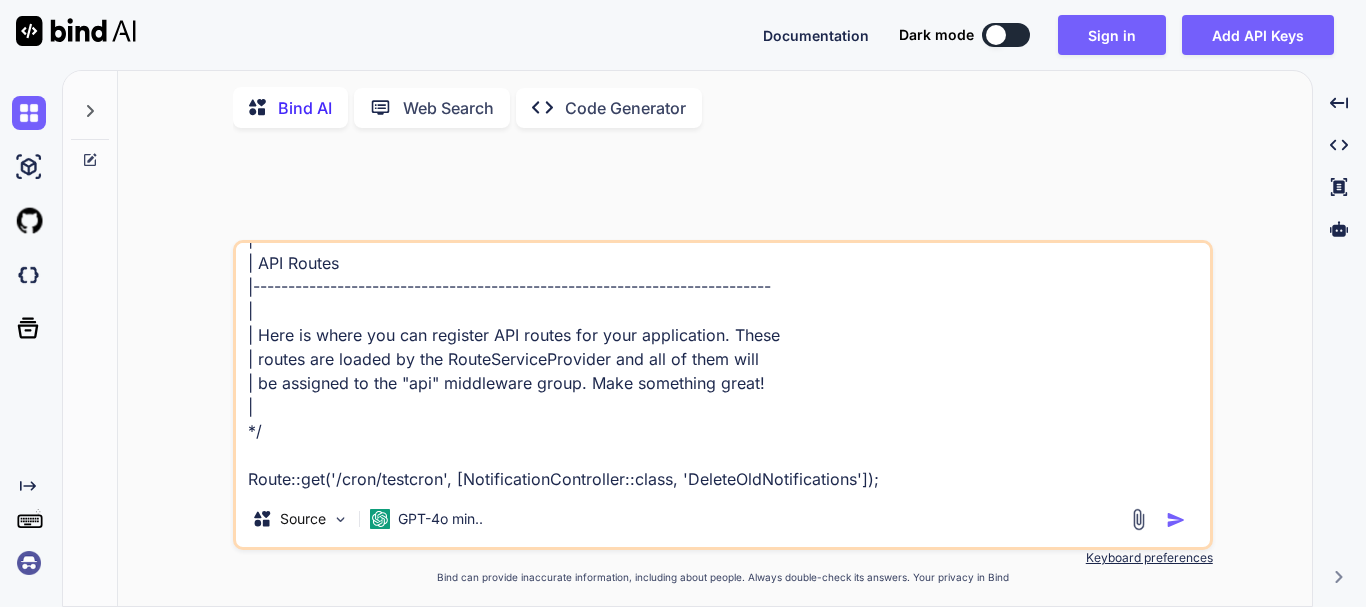 type on "in the laravel11 i have created api.php route why not working define the route:-<?php
use Illuminate\Http\Request;
use Illuminate\Support\Facades\Route;
use App\Http\Controllers\Api\NotificationController;
/*
|--------------------------------------------------------------------------
| API Routes
|--------------------------------------------------------------------------
|
| Here is where you can register API routes for your application. These
| routes are loaded by the RouteServiceProvider and all of them will
| be assigned to the "api" middleware group. Make something great!
|
*/
Route::get('/cron/testcron', [NotificationController::class, 'DeleteOldNotifications']);" 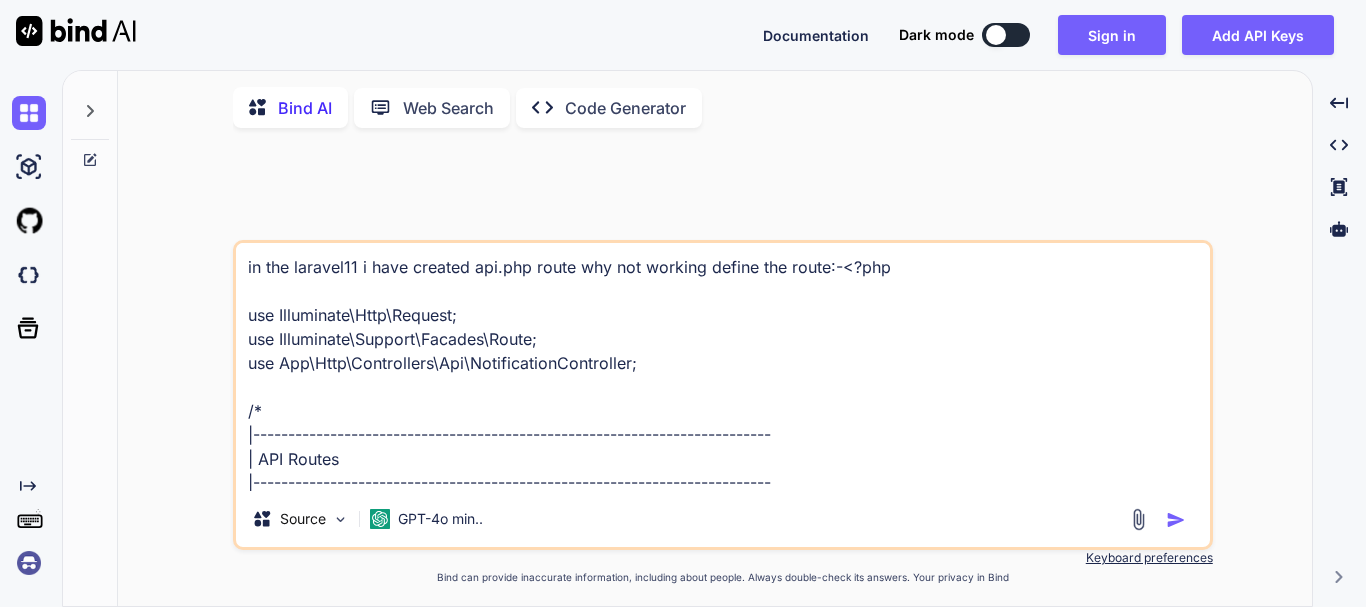 scroll, scrollTop: 8, scrollLeft: 0, axis: vertical 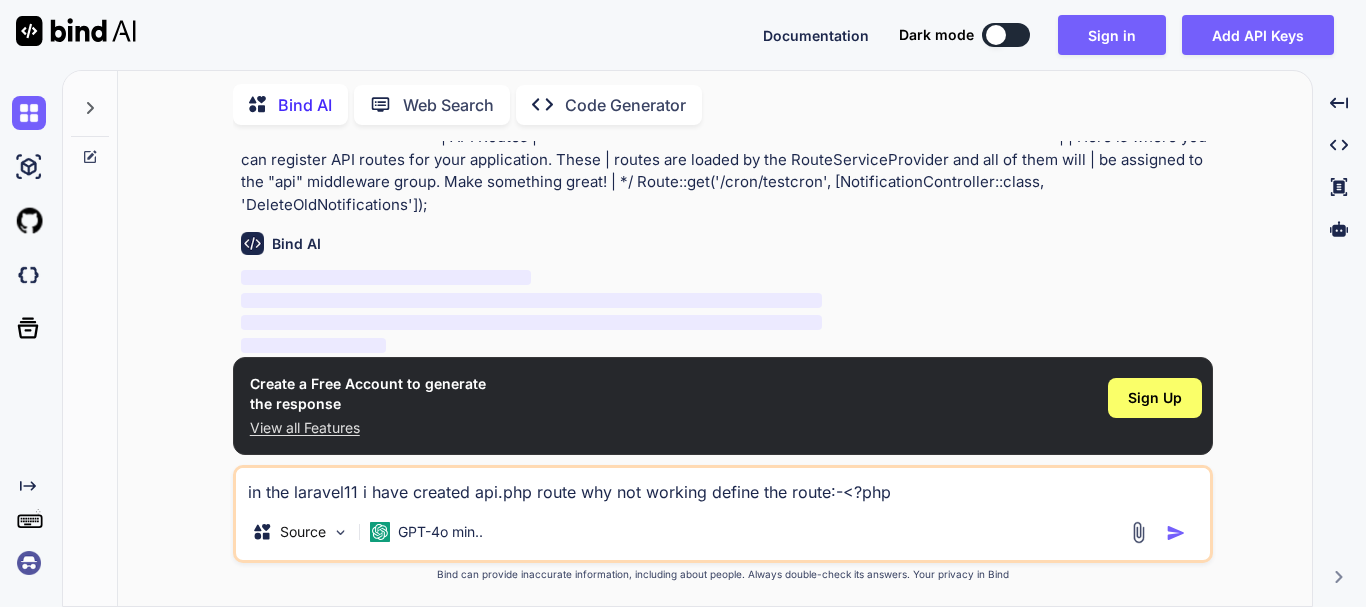 click on "View all Features" at bounding box center [368, 428] 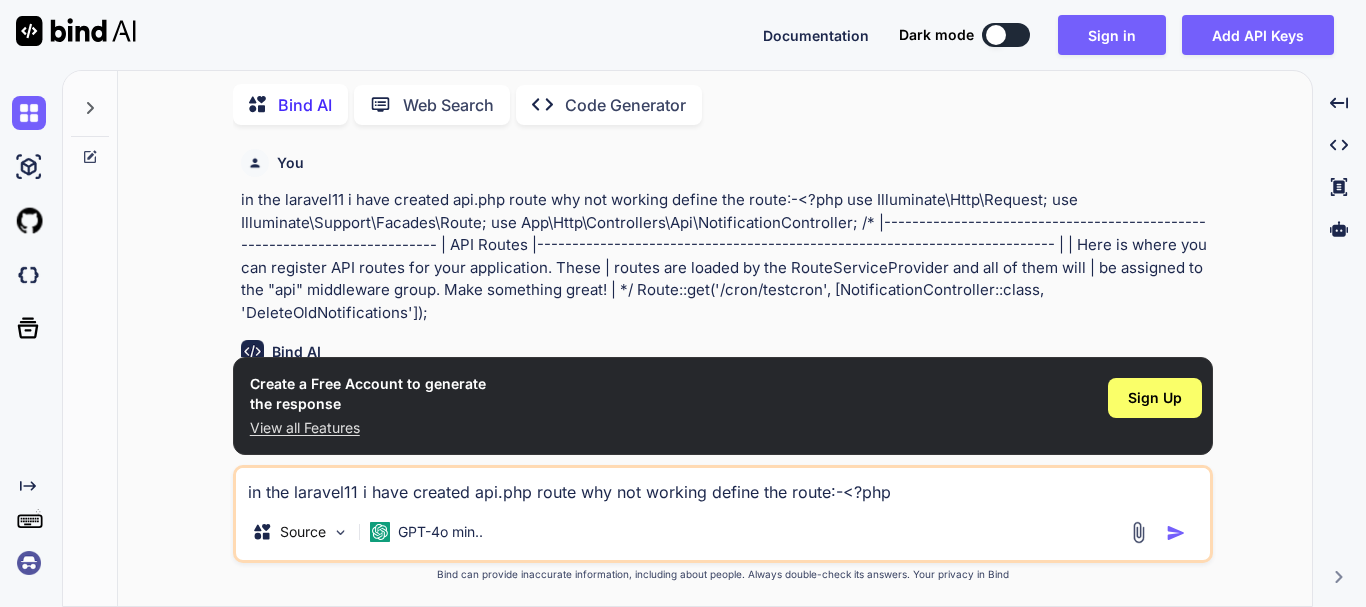 scroll, scrollTop: 108, scrollLeft: 0, axis: vertical 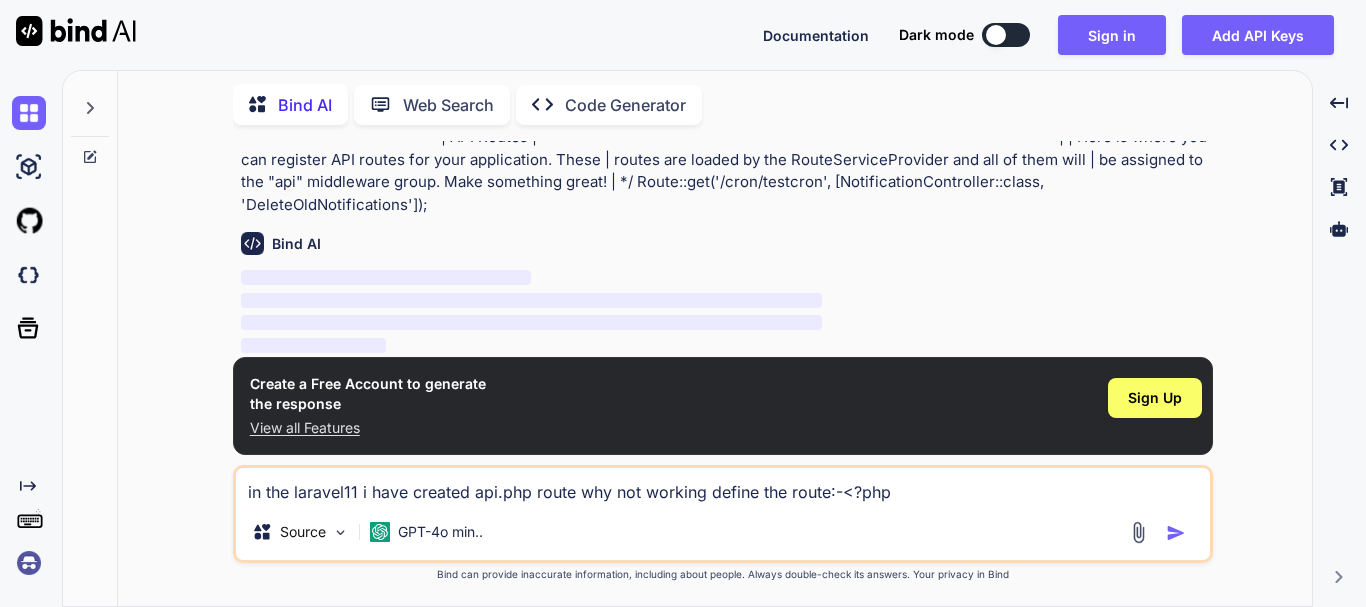 click at bounding box center [76, 31] 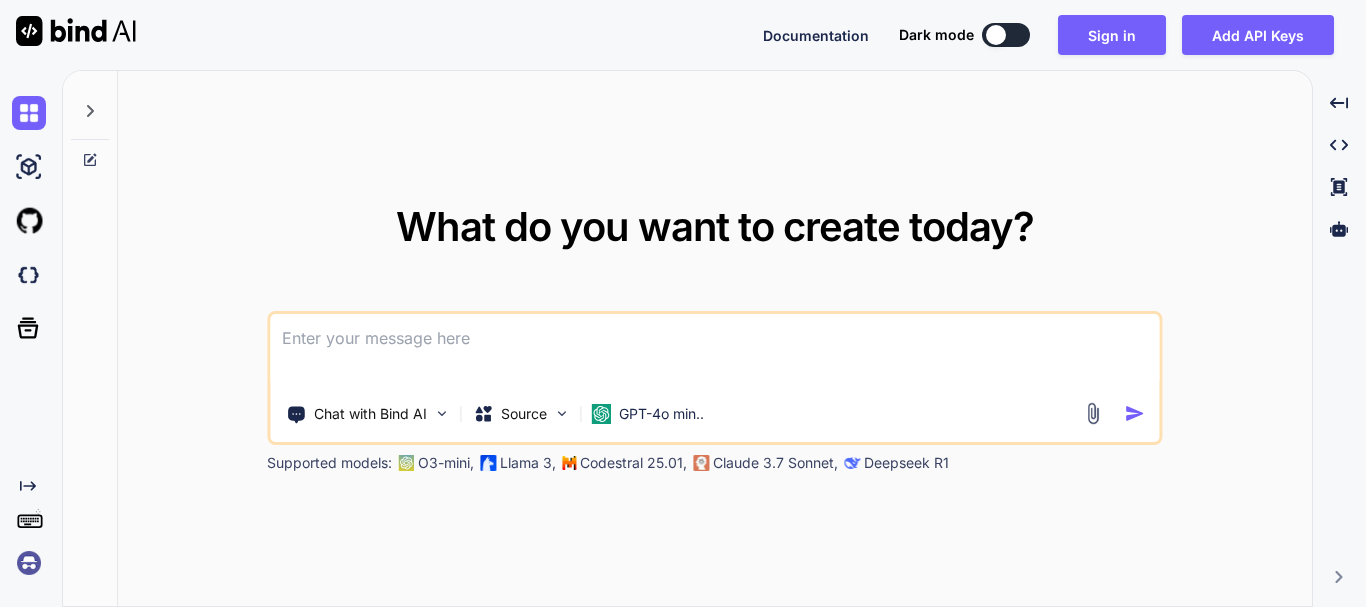 click at bounding box center [714, 351] 